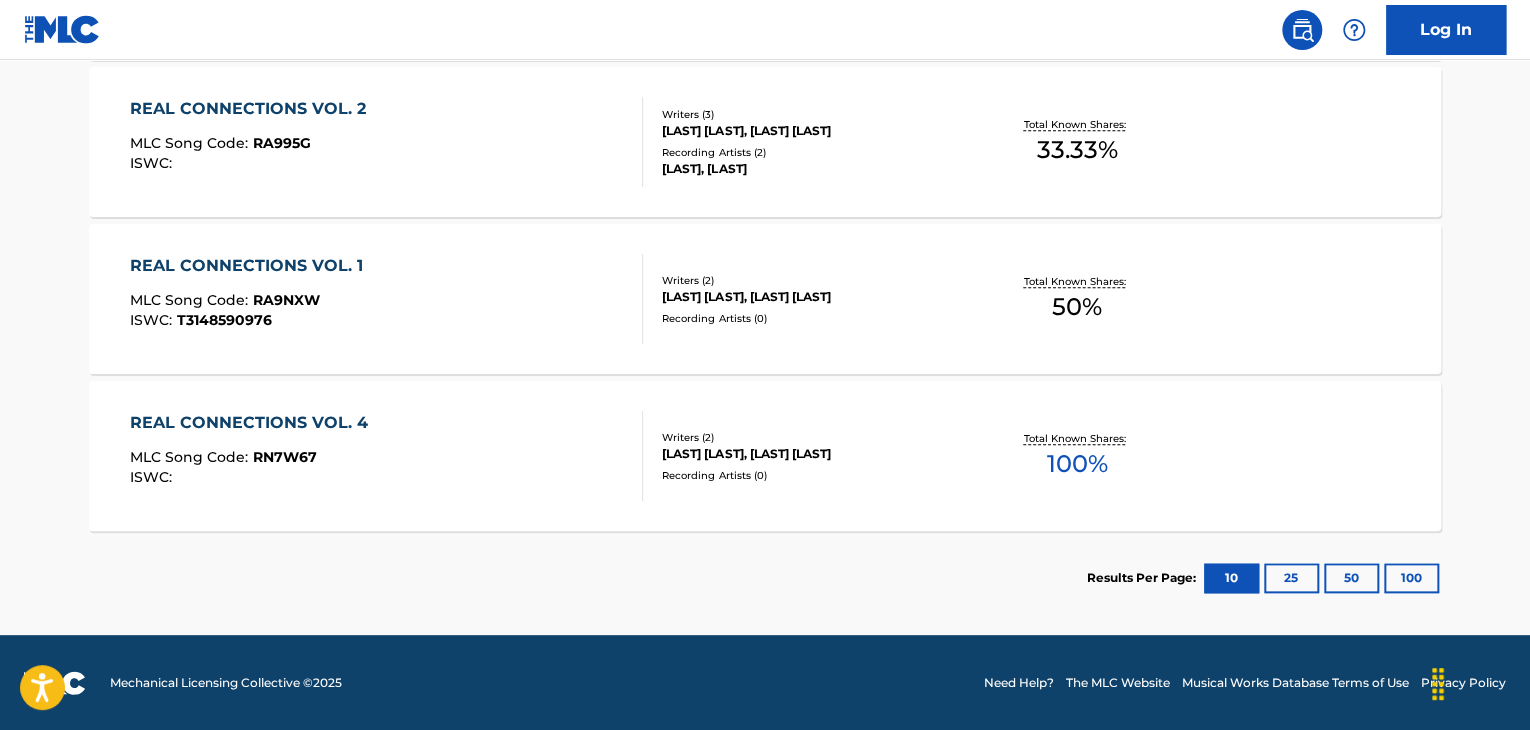 scroll, scrollTop: 0, scrollLeft: 0, axis: both 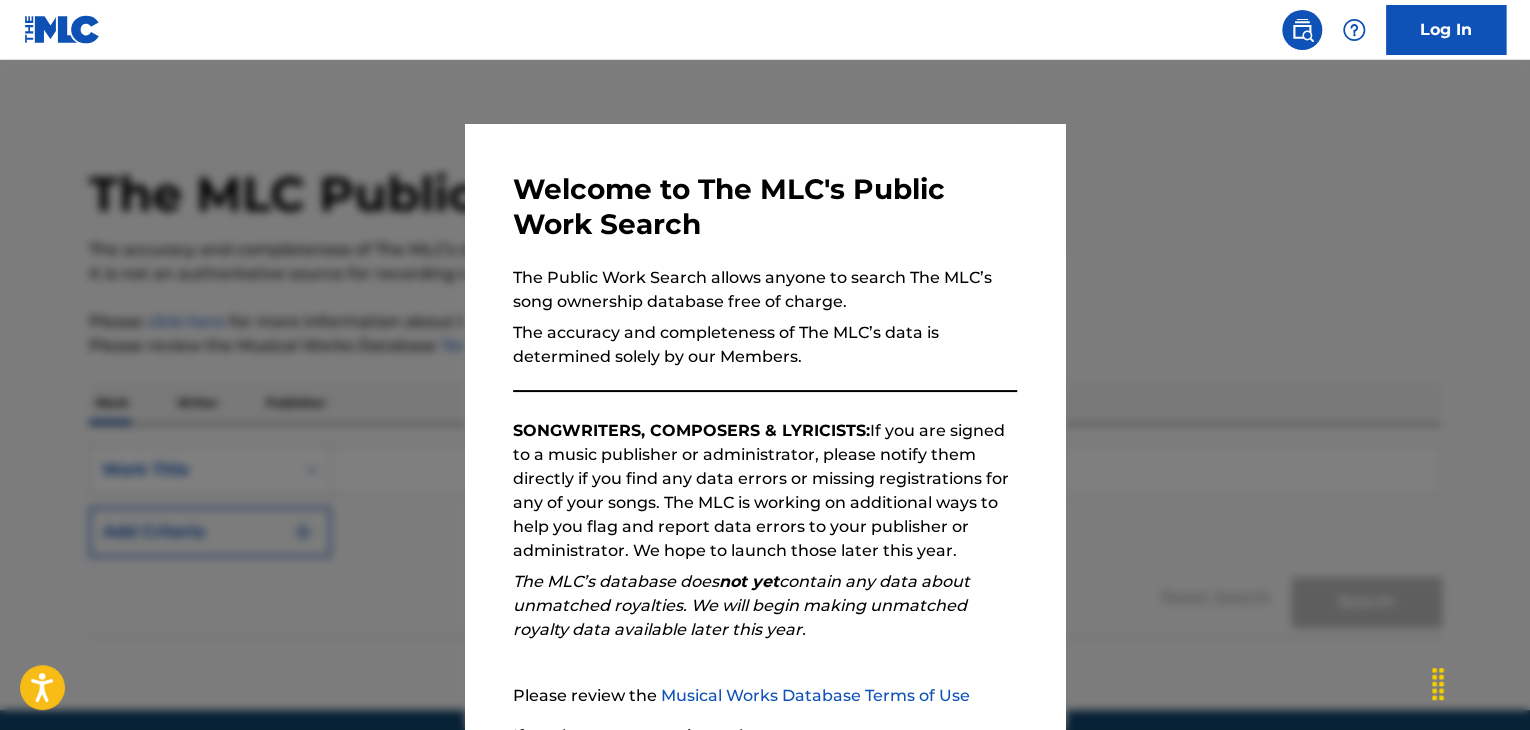 click at bounding box center (765, 425) 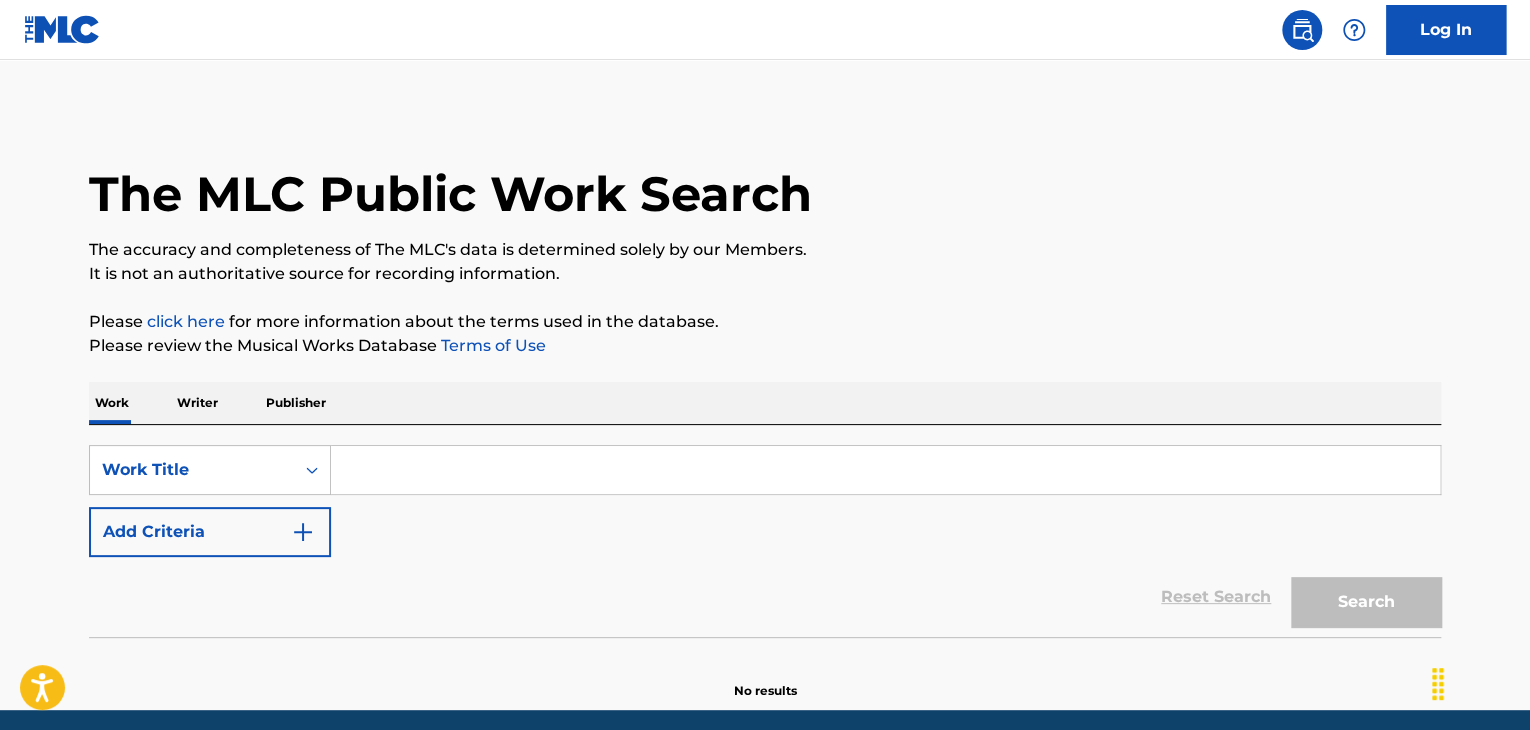 click at bounding box center [885, 470] 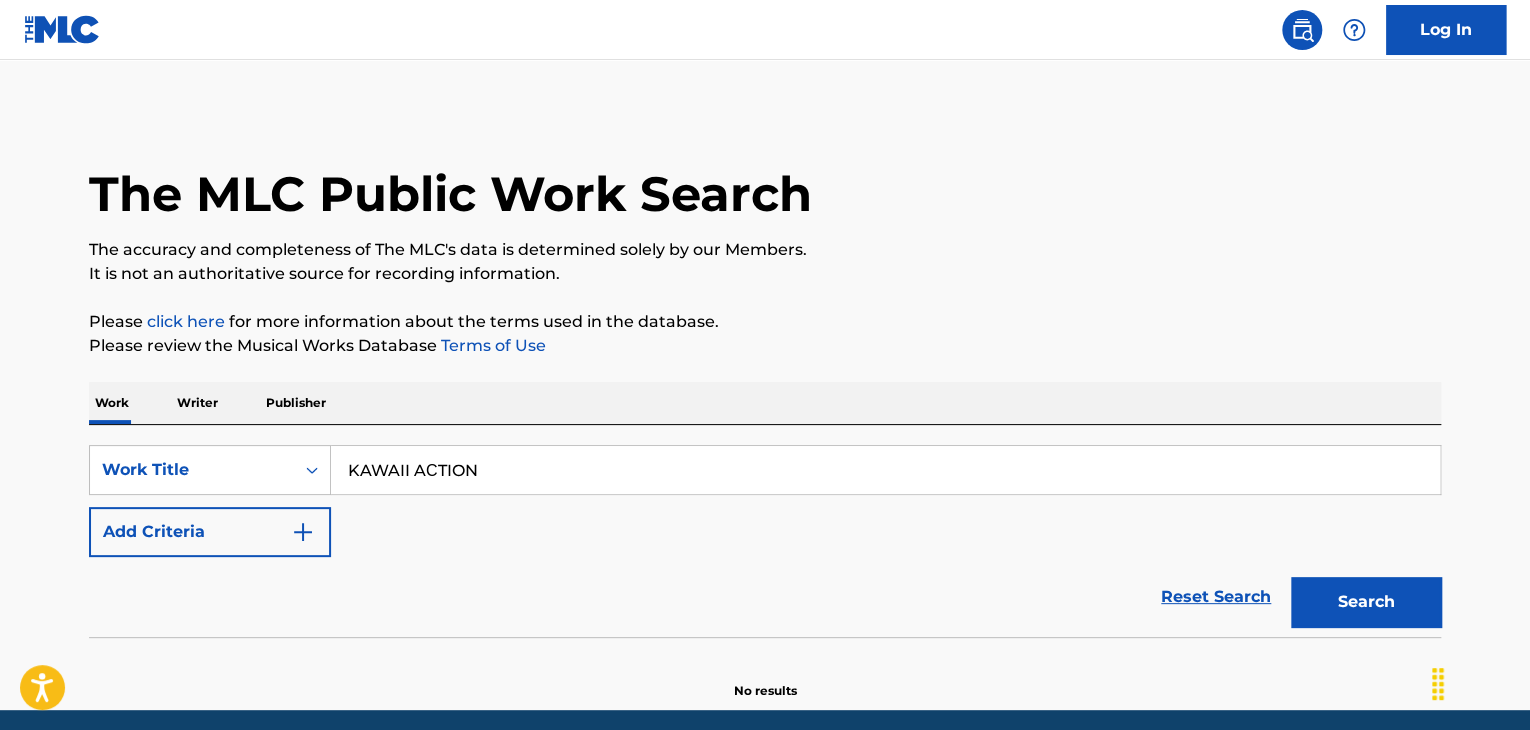 type on "KAWAII AСTION" 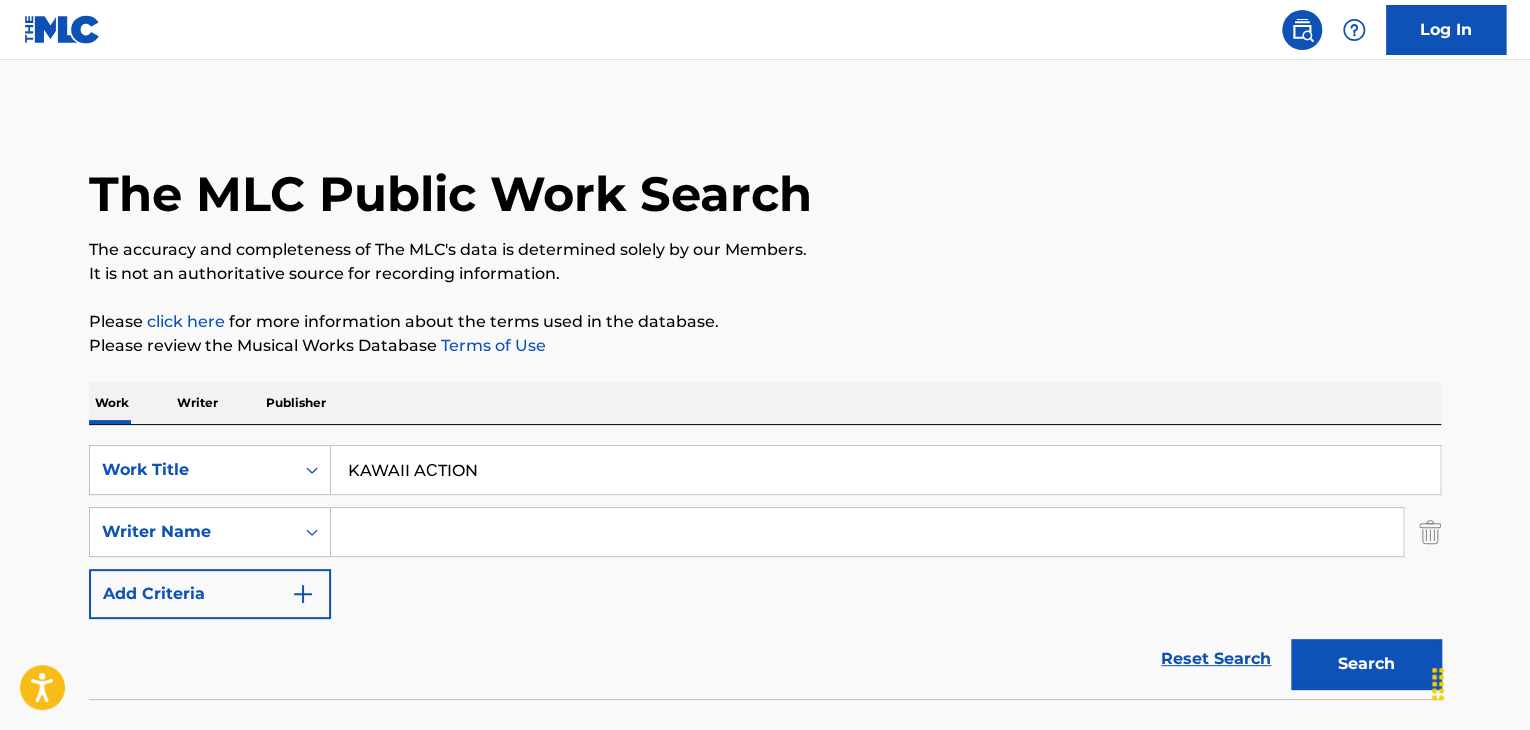 click at bounding box center (867, 532) 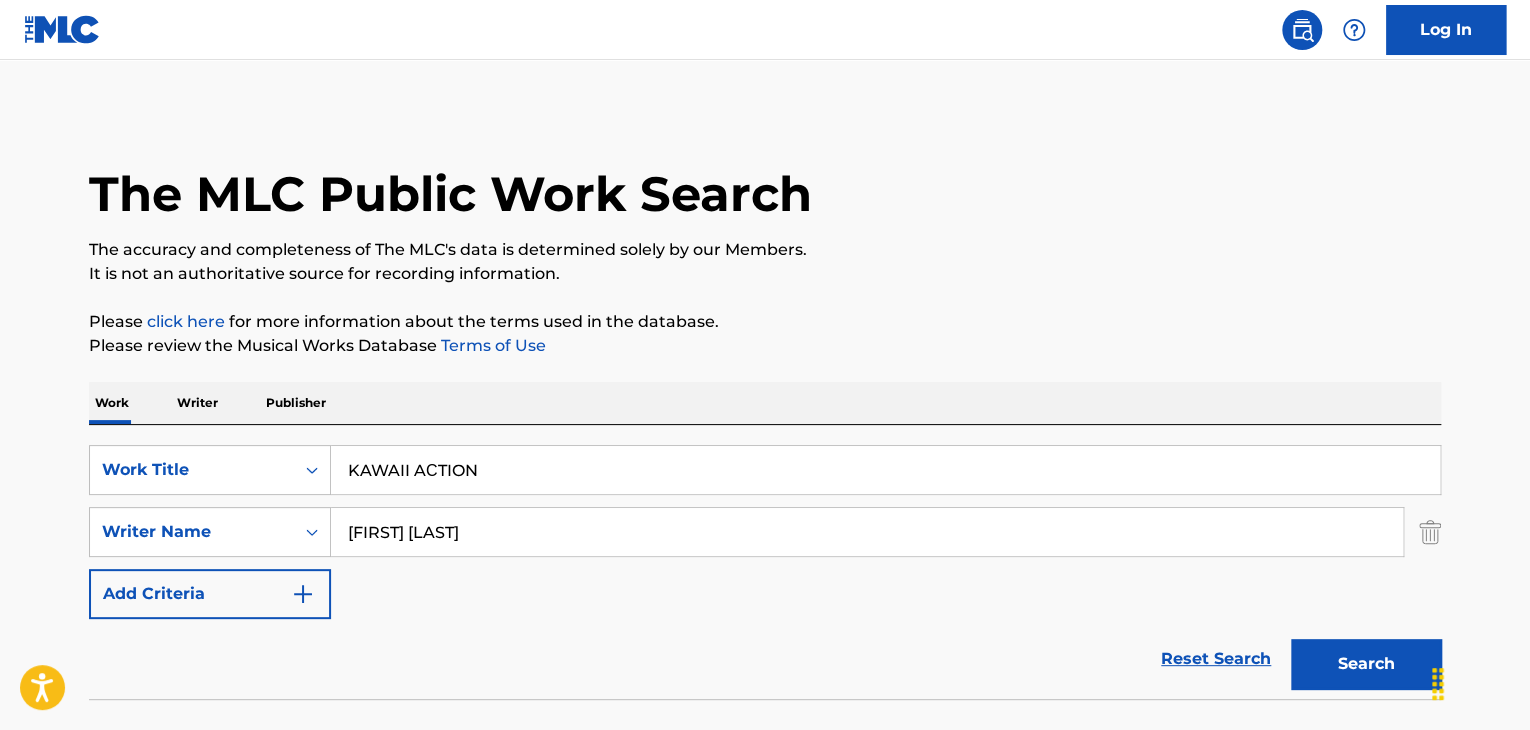 type on "[FIRST] [LAST]" 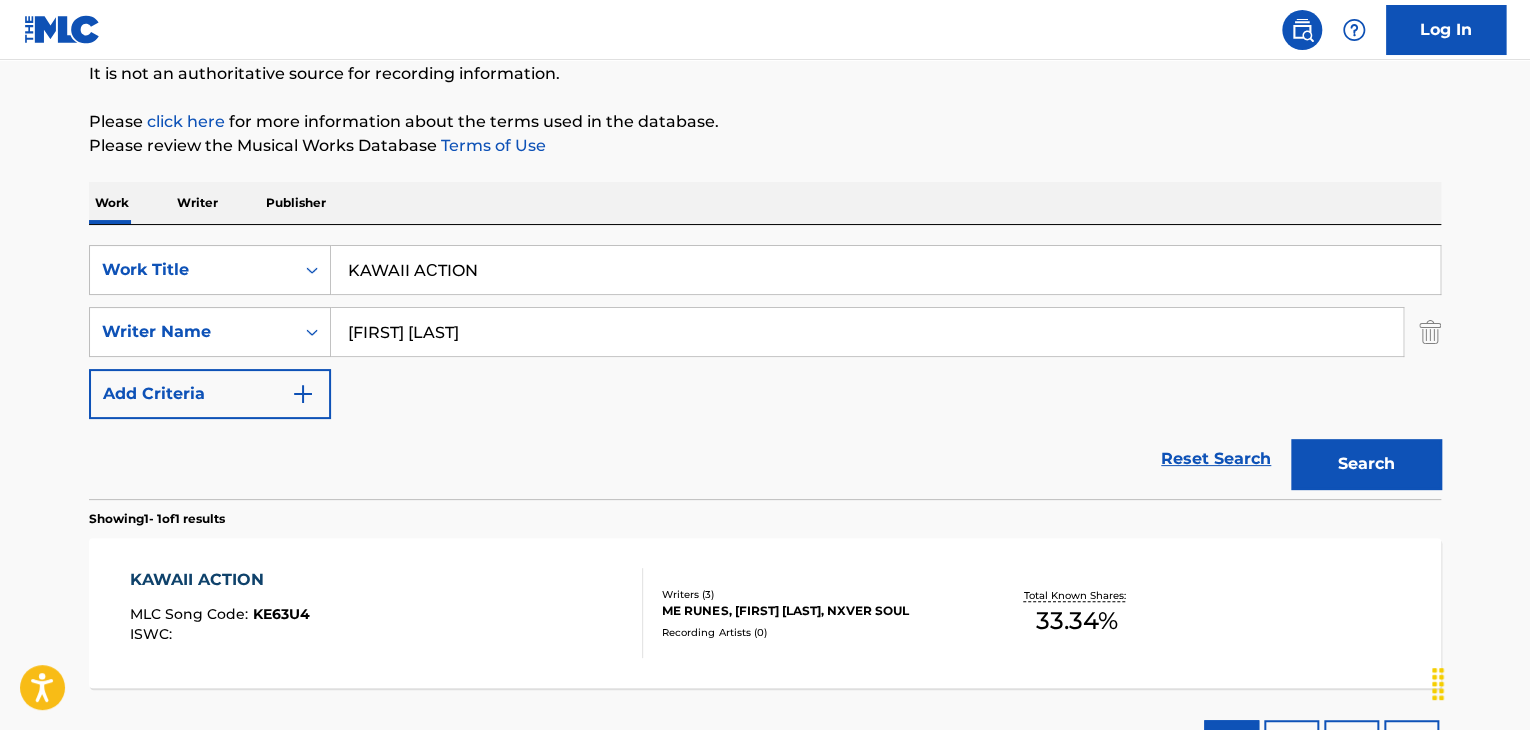 scroll, scrollTop: 300, scrollLeft: 0, axis: vertical 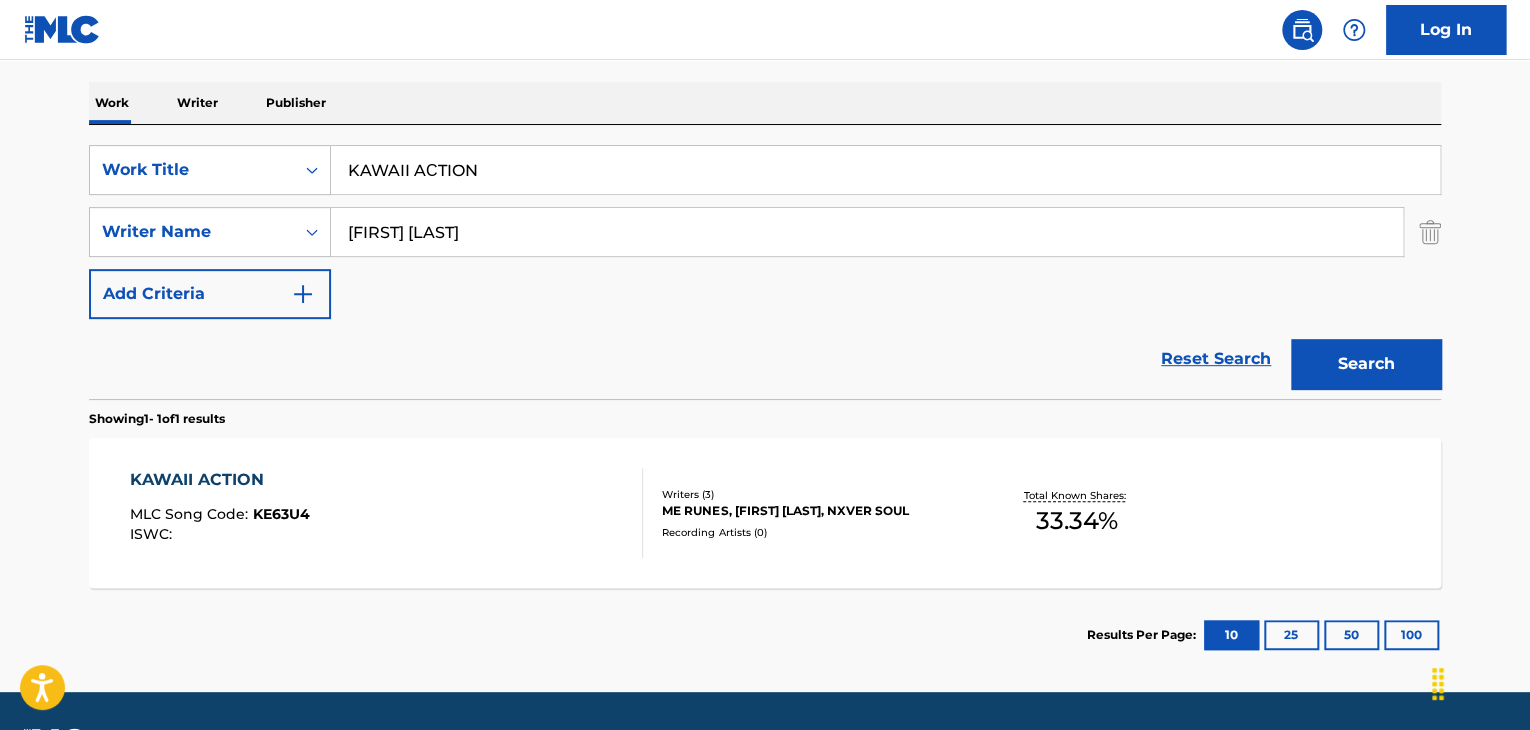 click on "KAWAII ACTION" at bounding box center [220, 480] 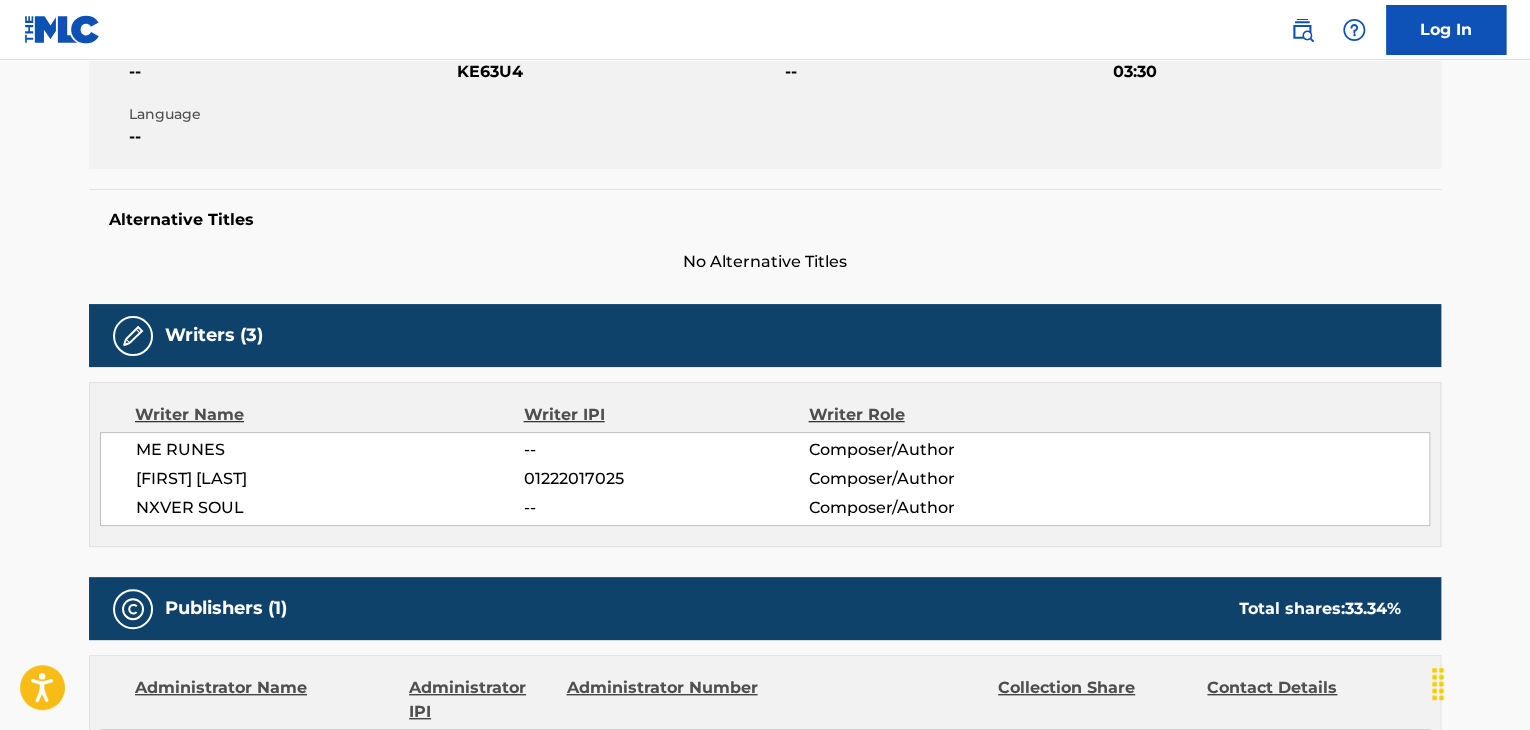 scroll, scrollTop: 500, scrollLeft: 0, axis: vertical 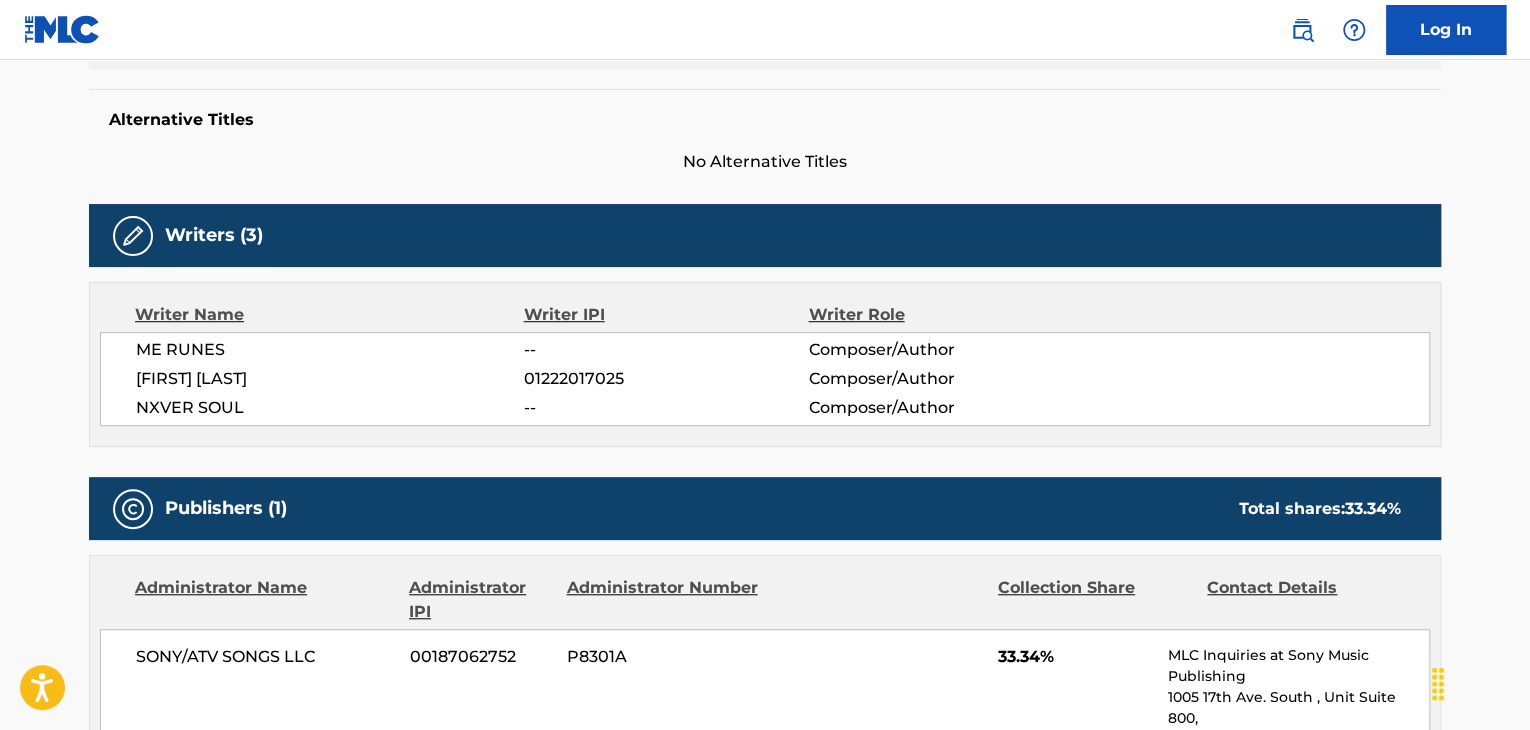 click on "ME RUNES" at bounding box center (330, 350) 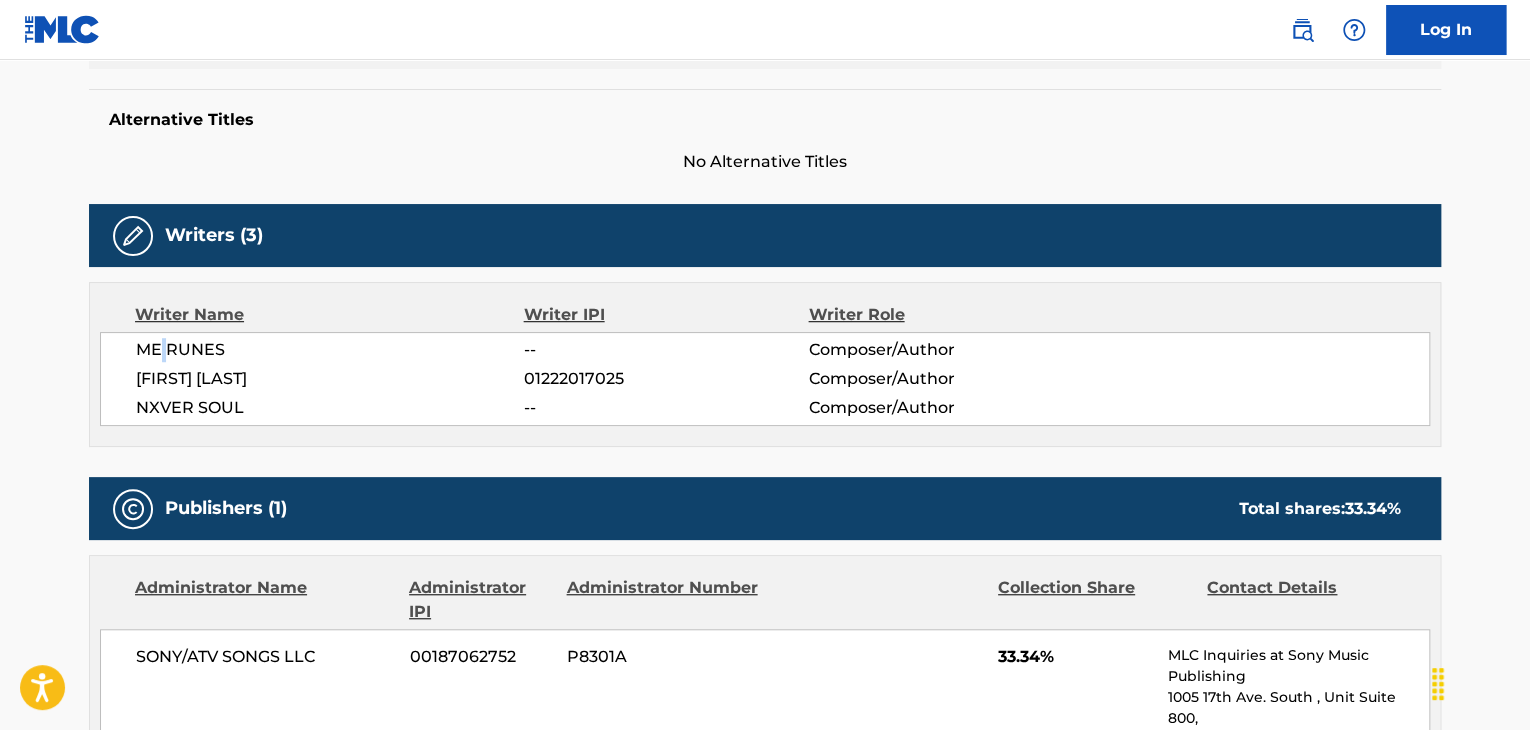click on "ME RUNES" at bounding box center (330, 350) 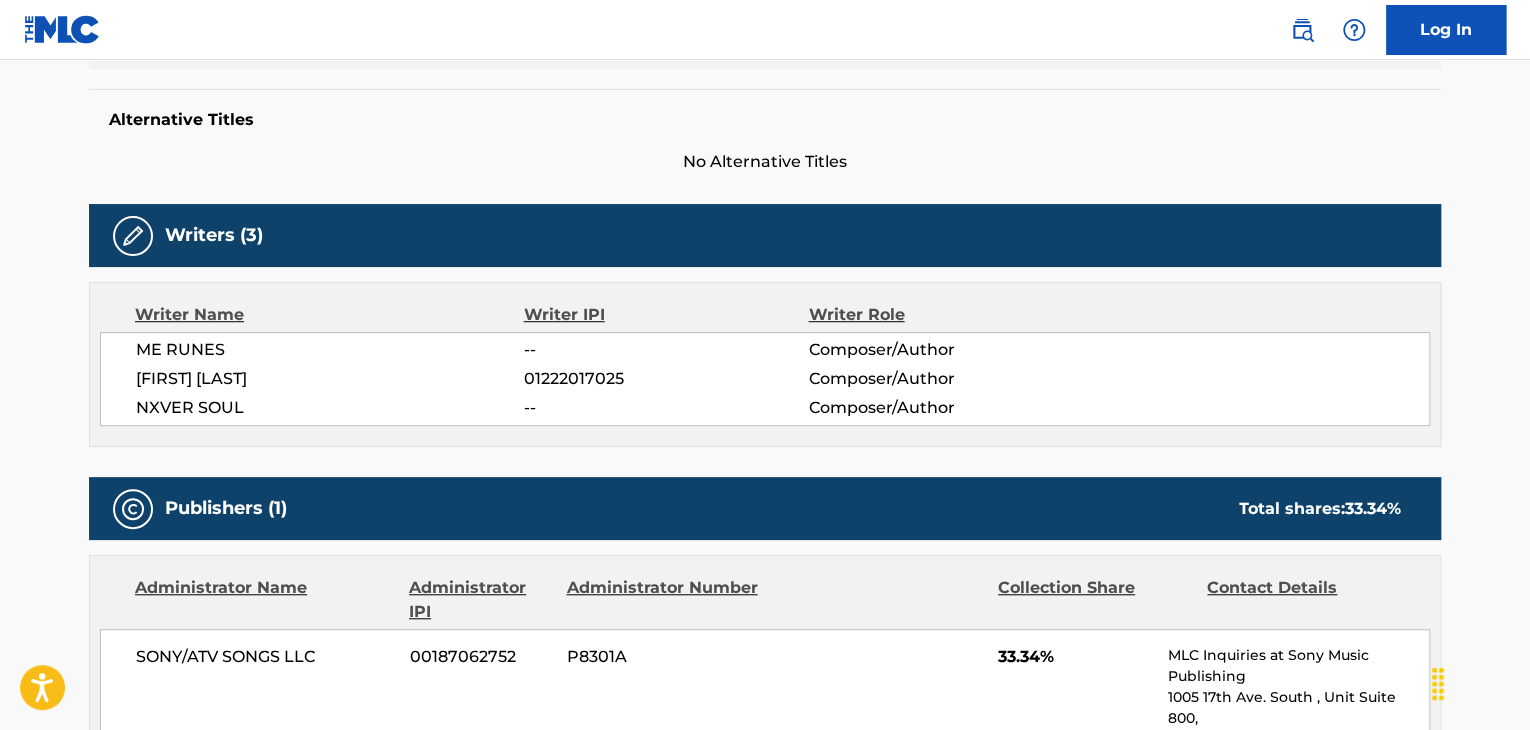 click on "ME RUNES" at bounding box center (330, 350) 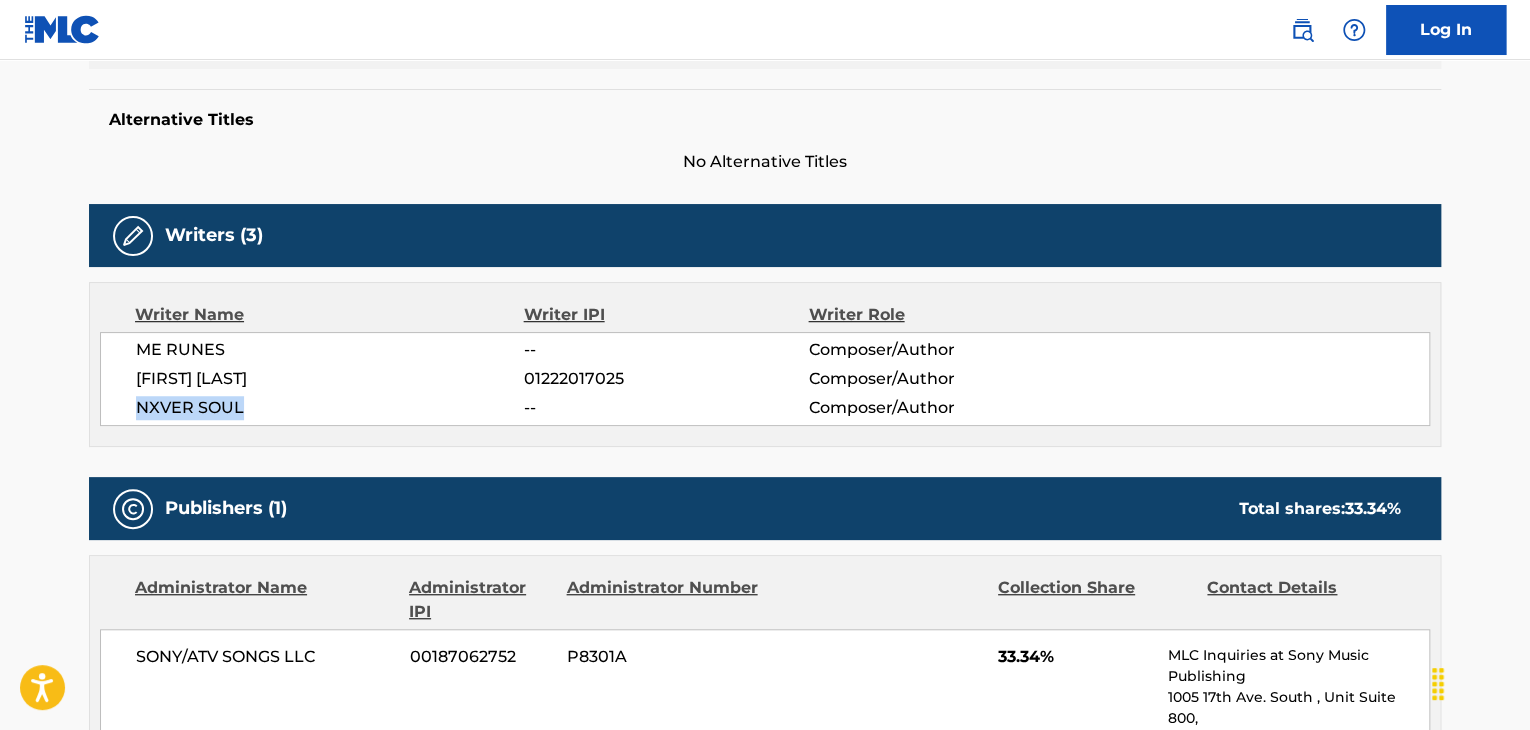 drag, startPoint x: 139, startPoint y: 410, endPoint x: 247, endPoint y: 409, distance: 108.00463 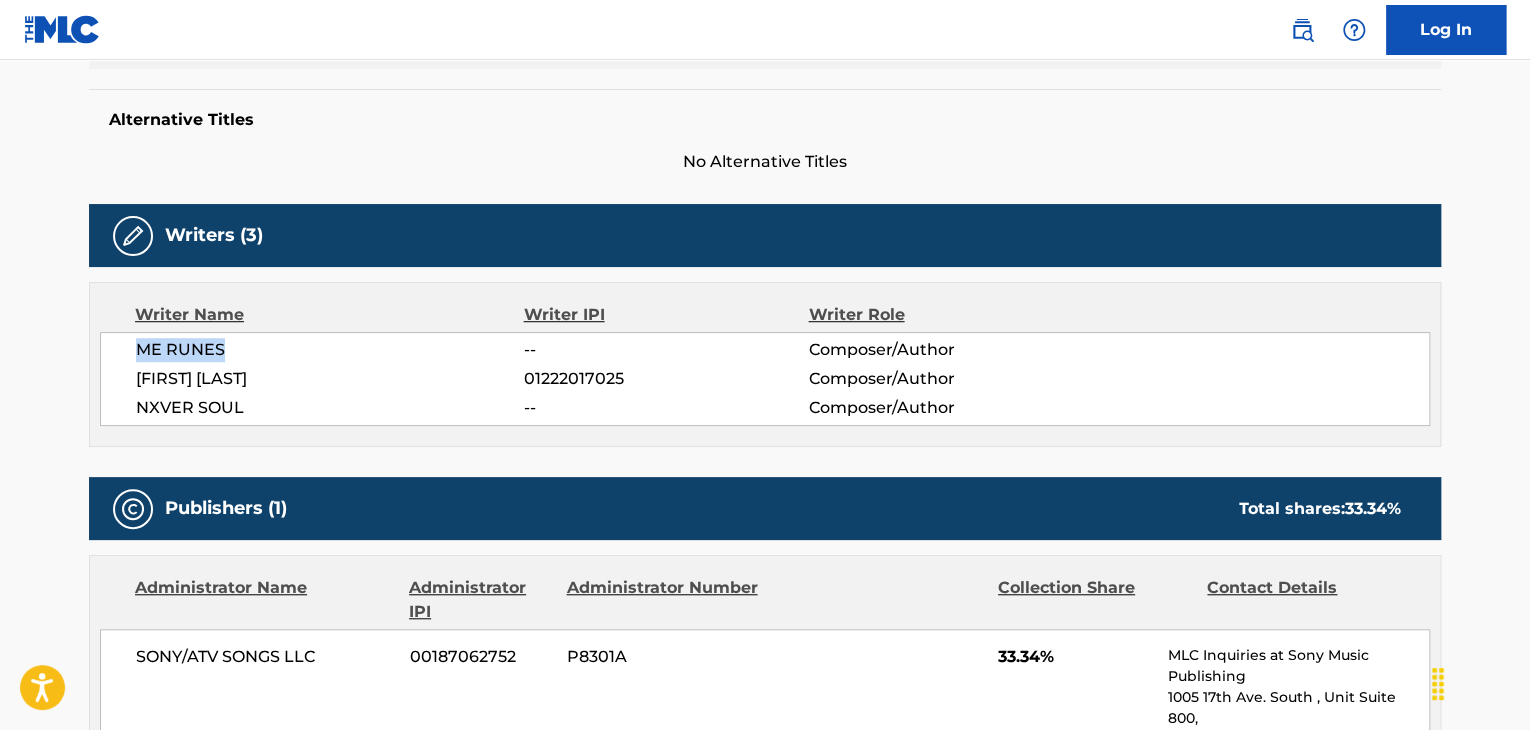 drag, startPoint x: 139, startPoint y: 347, endPoint x: 224, endPoint y: 351, distance: 85.09406 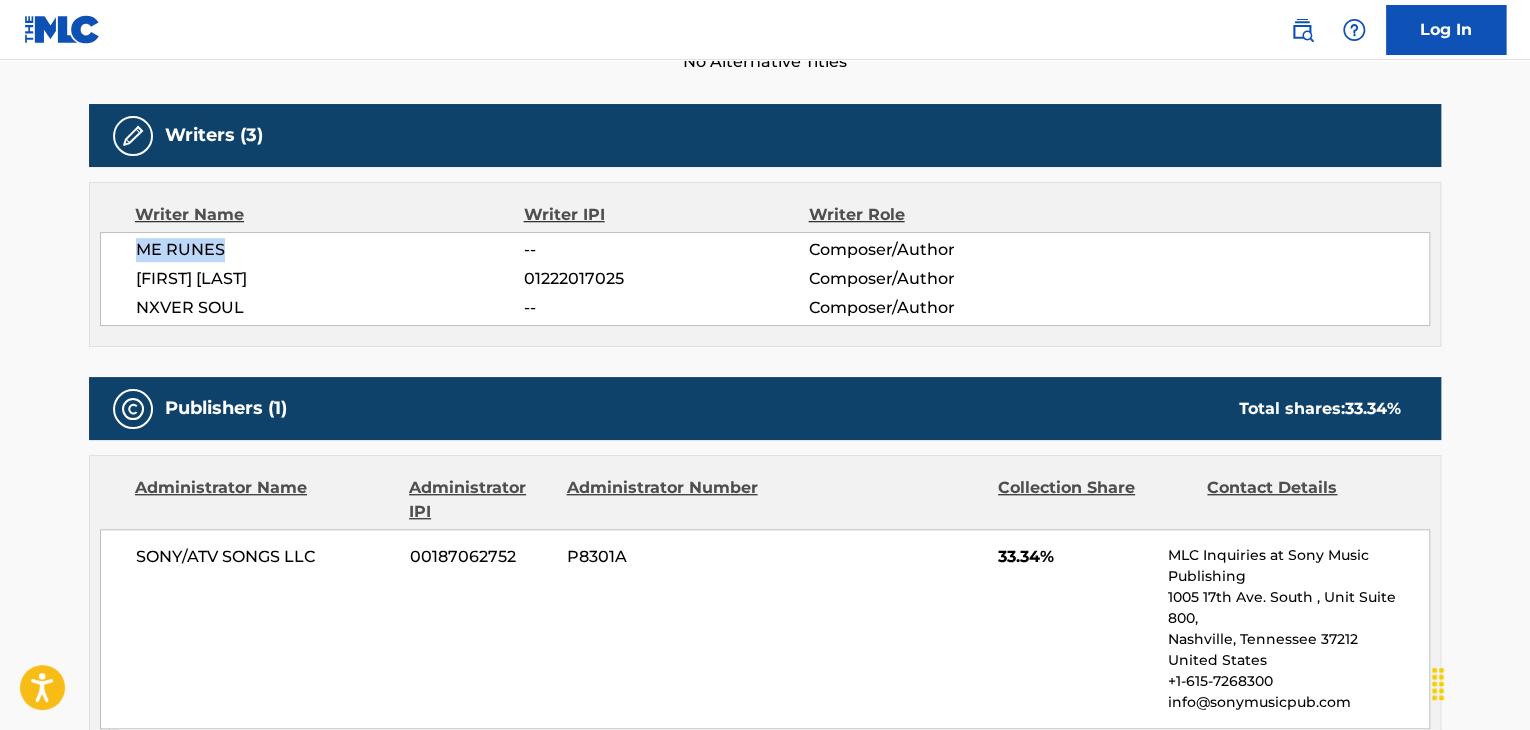 click on "The MLC Public Work Search The accuracy and completeness of The MLC's data is determined solely by our Members. It is not an authoritative source for recording information. Please   click here   for more information about the terms used in the database. Please review the Musical Works Database   Terms of Use Work Writer Publisher SearchWithCriteria4c53ee5e-538f-4272-ae27-f730c2abbb9e Work Title Oi Dromoi Lene SearchWithCriteriae6f63d57-3d16-4f49-ab35-c0724d5c7103 Writer Name [LAST] [FIRST] Add Criteria Reset Search Search No results" at bounding box center (765, 279) 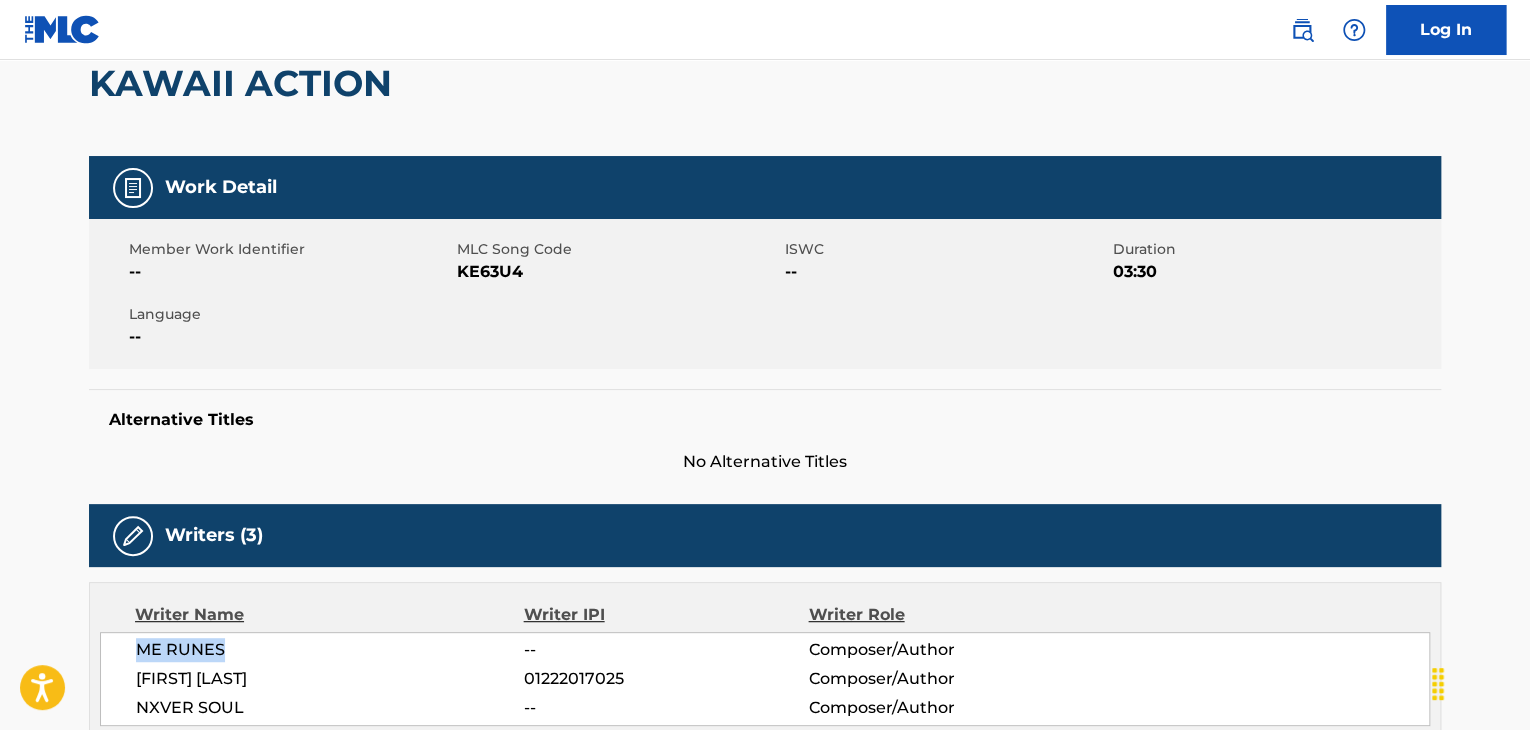 scroll, scrollTop: 244, scrollLeft: 0, axis: vertical 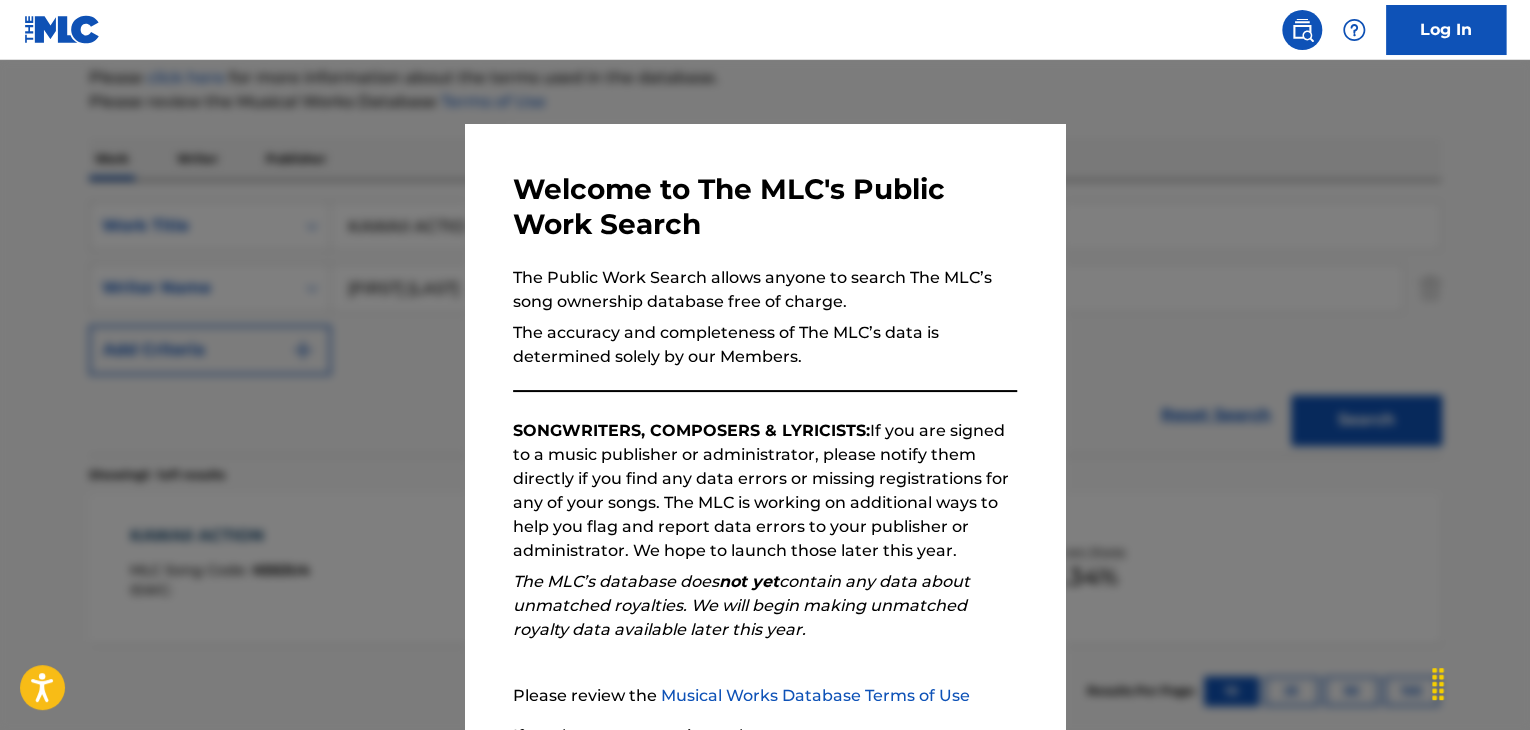click at bounding box center (765, 425) 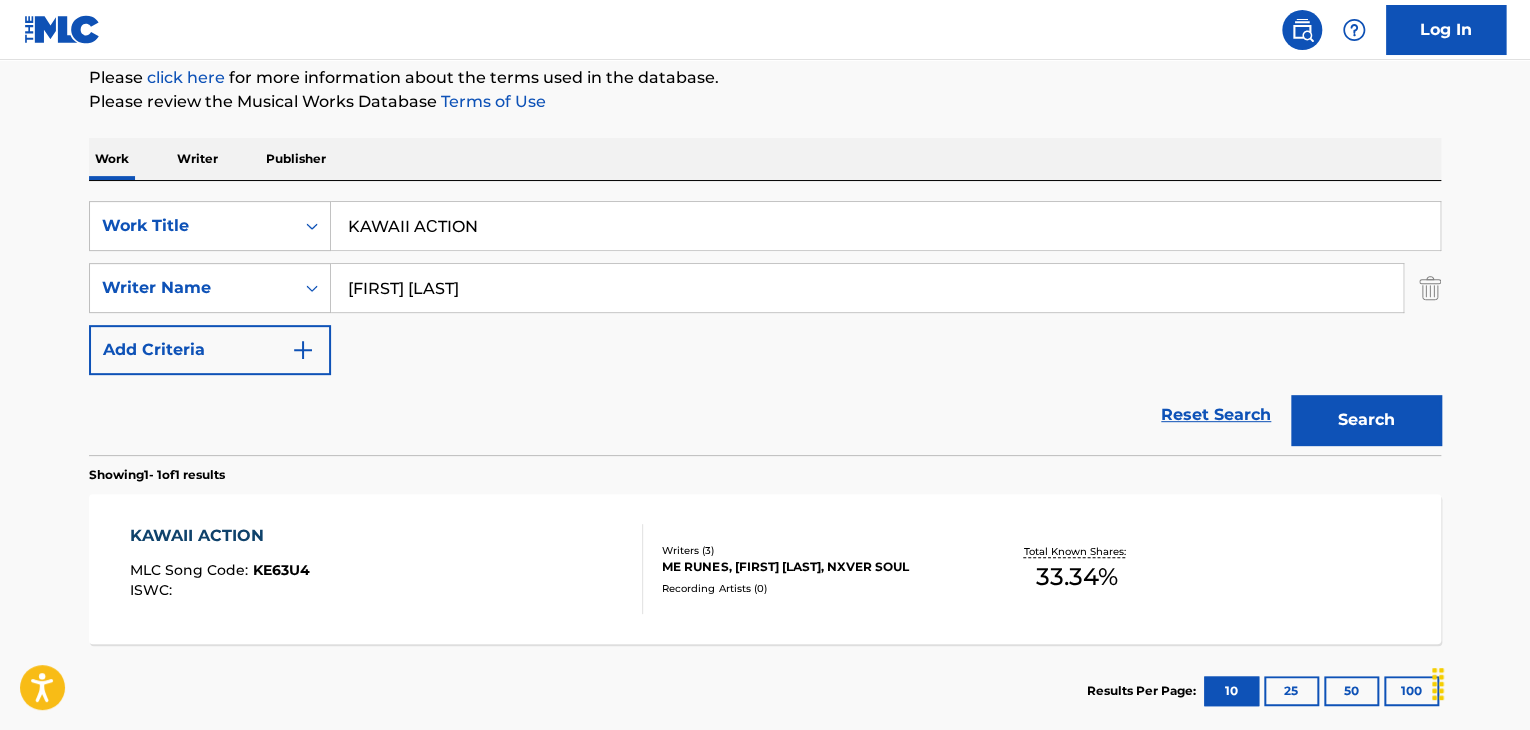 drag, startPoint x: 548, startPoint y: 212, endPoint x: 0, endPoint y: 209, distance: 548.00824 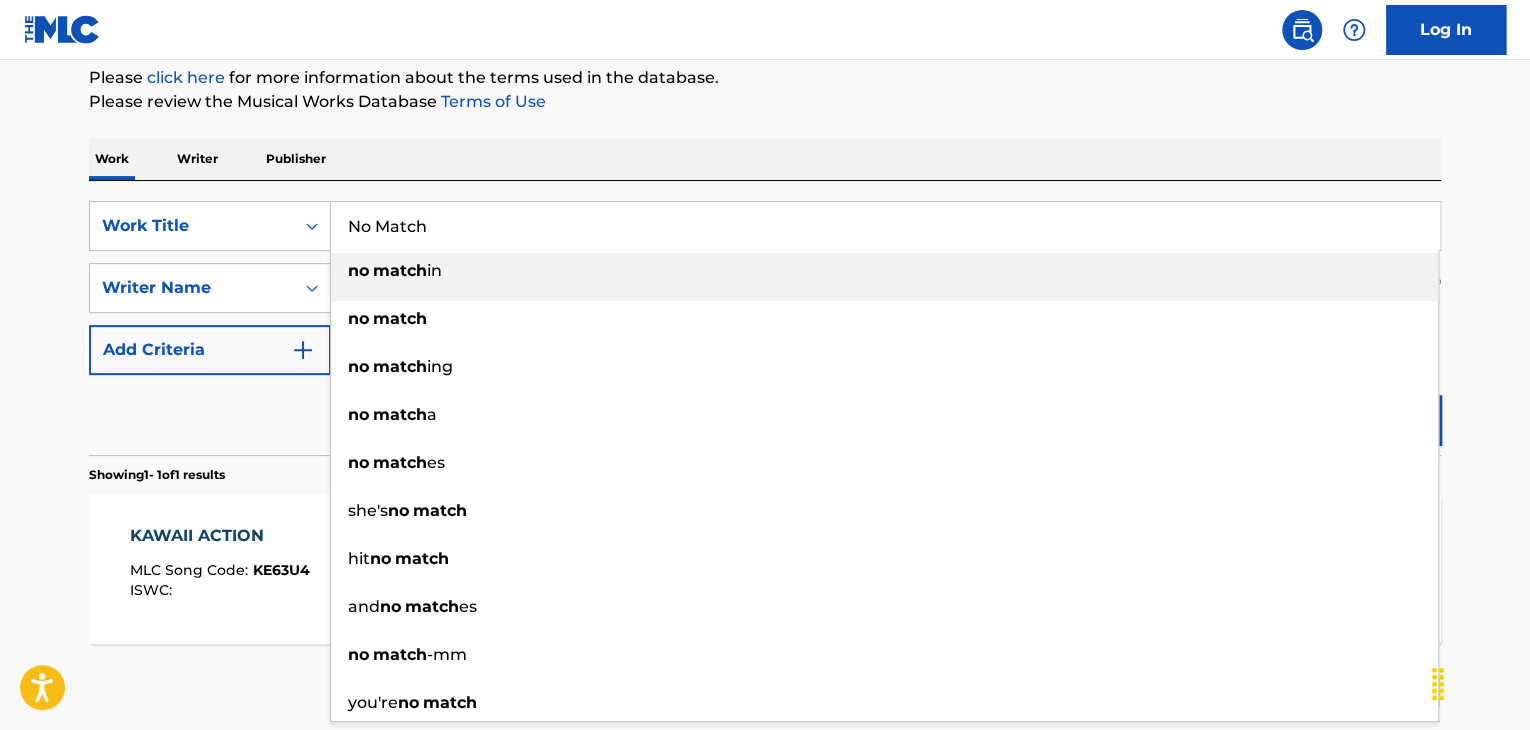 type on "No Match" 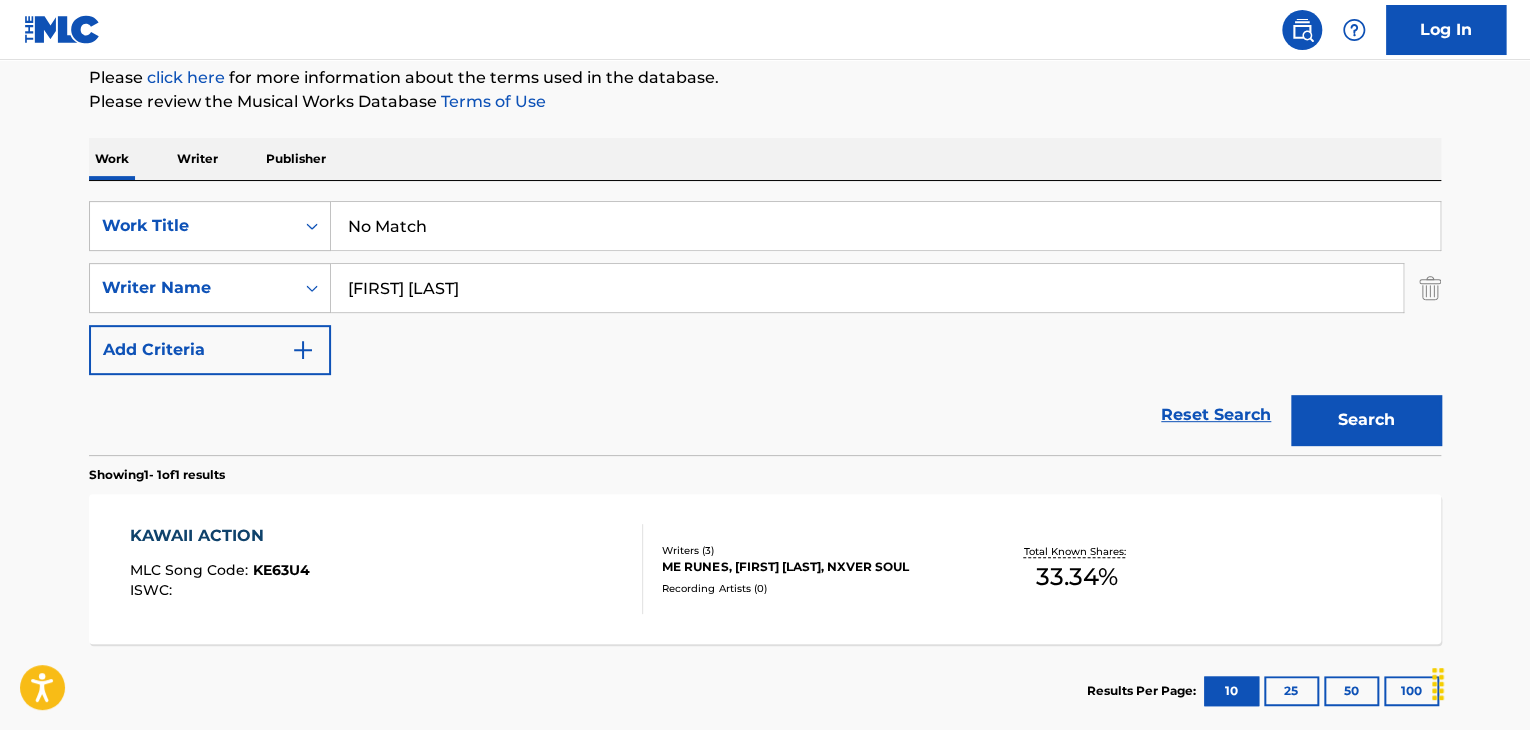 click on "The MLC Public Work Search The accuracy and completeness of The MLC's data is determined solely by our Members. It is not an authoritative source for recording information. Please   click here   for more information about the terms used in the database. Please review the Musical Works Database   Terms of Use Work Writer Publisher SearchWithCriteria9de2bd83-9dc6-4188-9c6e-ed3266b840b7 Work Title No Match SearchWithCriteriae6f63d57-3d16-4f49-ab35-c0724d5c7103 Writer Name [FIRST] [LAST] Add Criteria Reset Search Search Showing  1  -   1  of  1   results   KAWAII ACTION MLC Song Code : KE63U4 ISWC : Writers ( 3 ) ME RUNES, [FIRST] [LAST], NXVER SOUL Recording Artists ( 0 ) Total Known Shares: 33.34 % Results Per Page: 10 25 50 100" at bounding box center (765, 282) 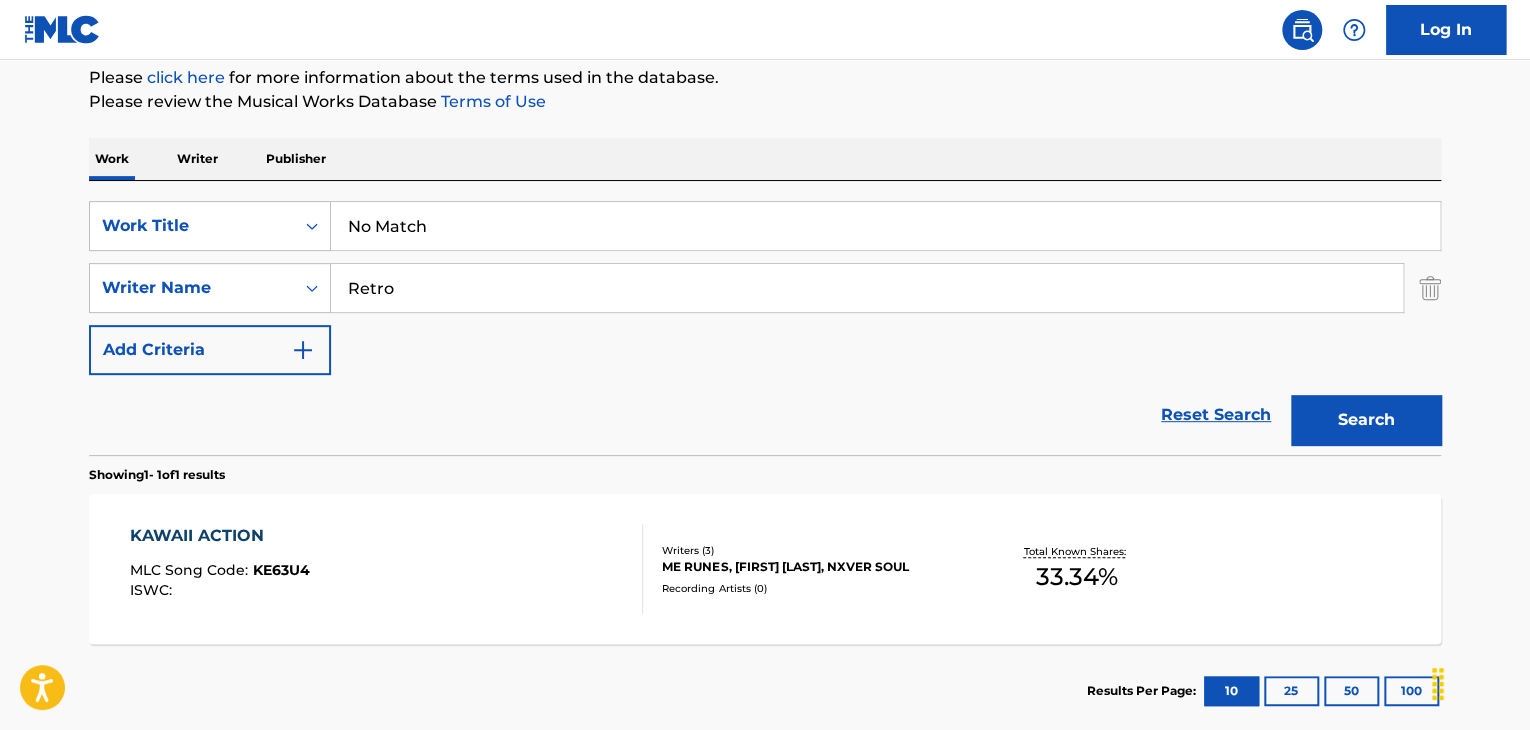 type on "Retro" 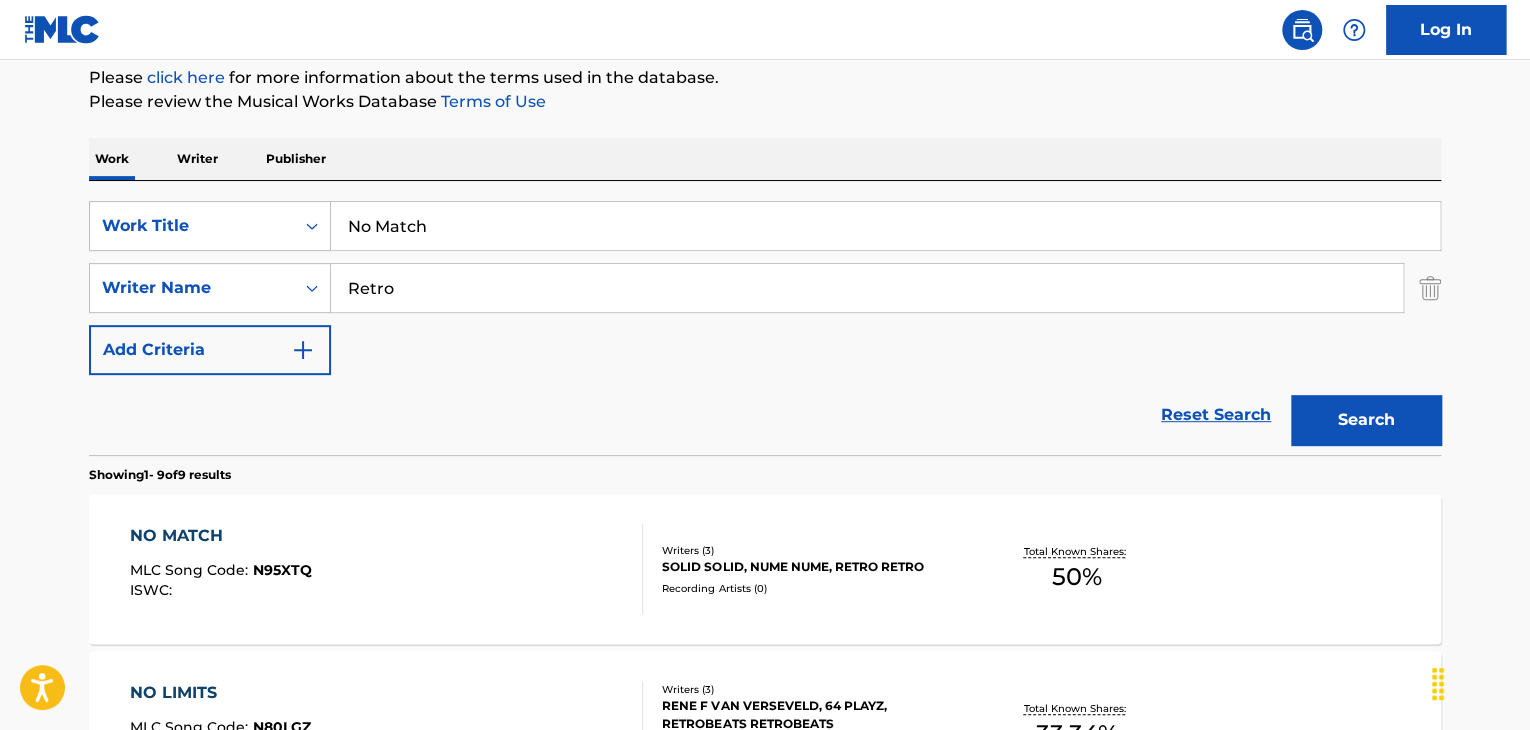 scroll, scrollTop: 344, scrollLeft: 0, axis: vertical 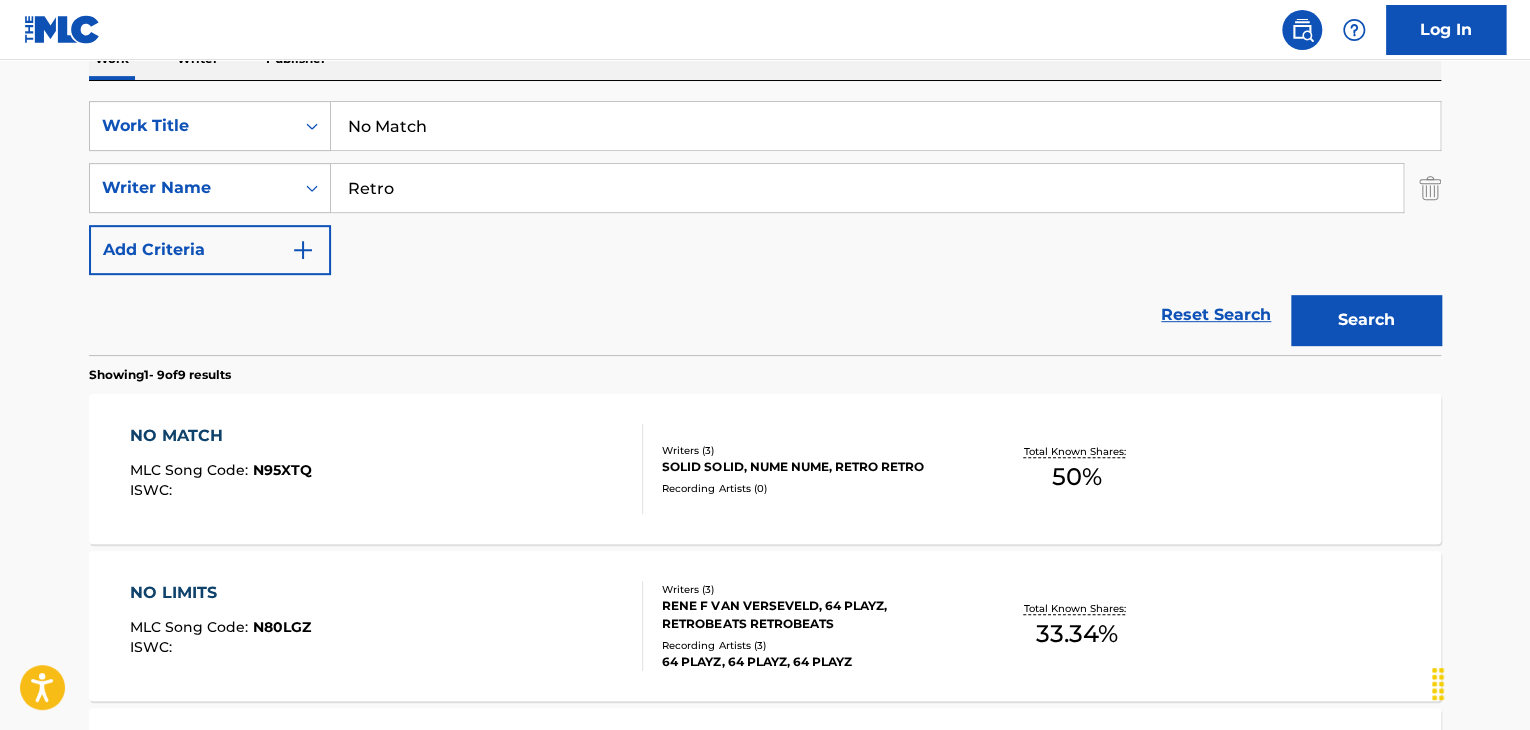 click on "N95XTQ" at bounding box center [282, 470] 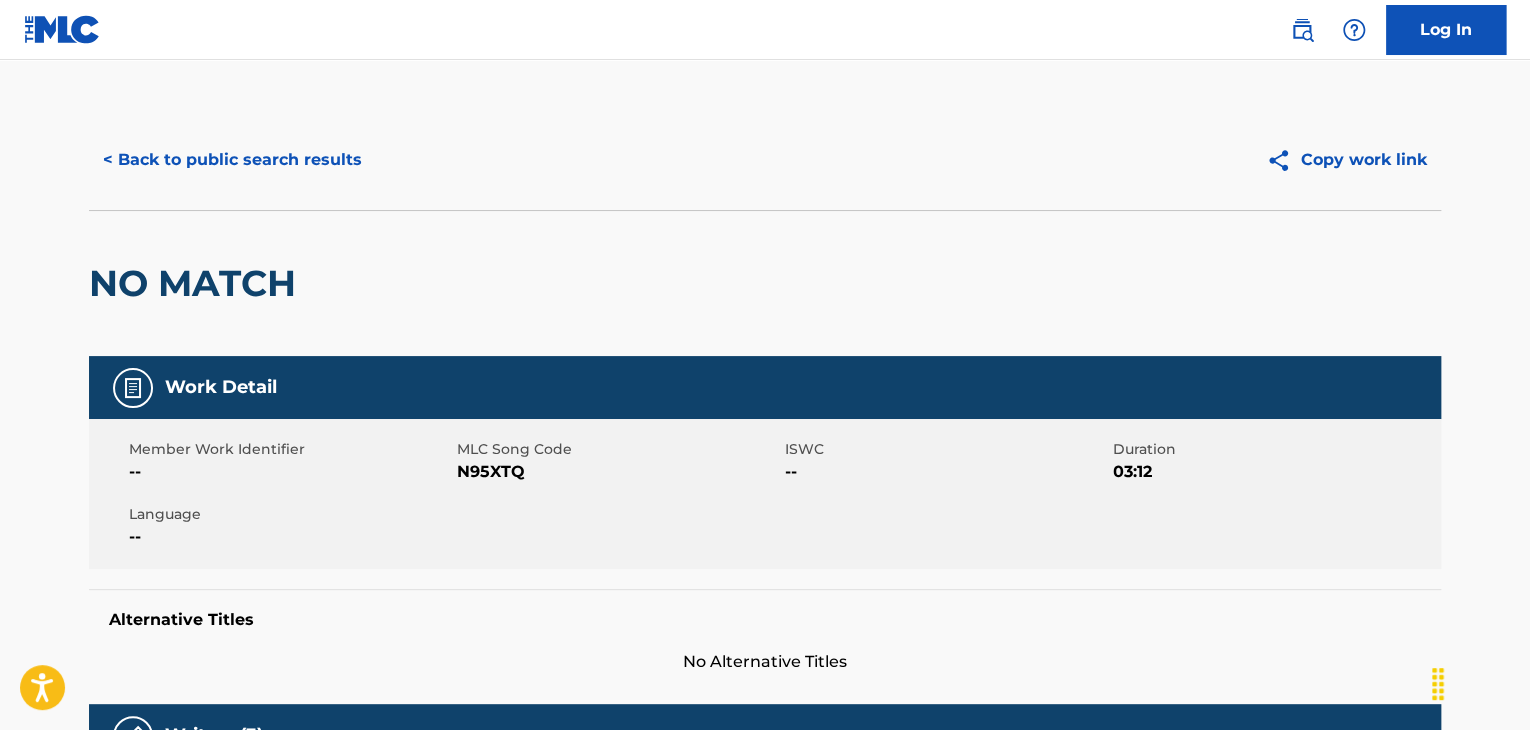 scroll, scrollTop: 300, scrollLeft: 0, axis: vertical 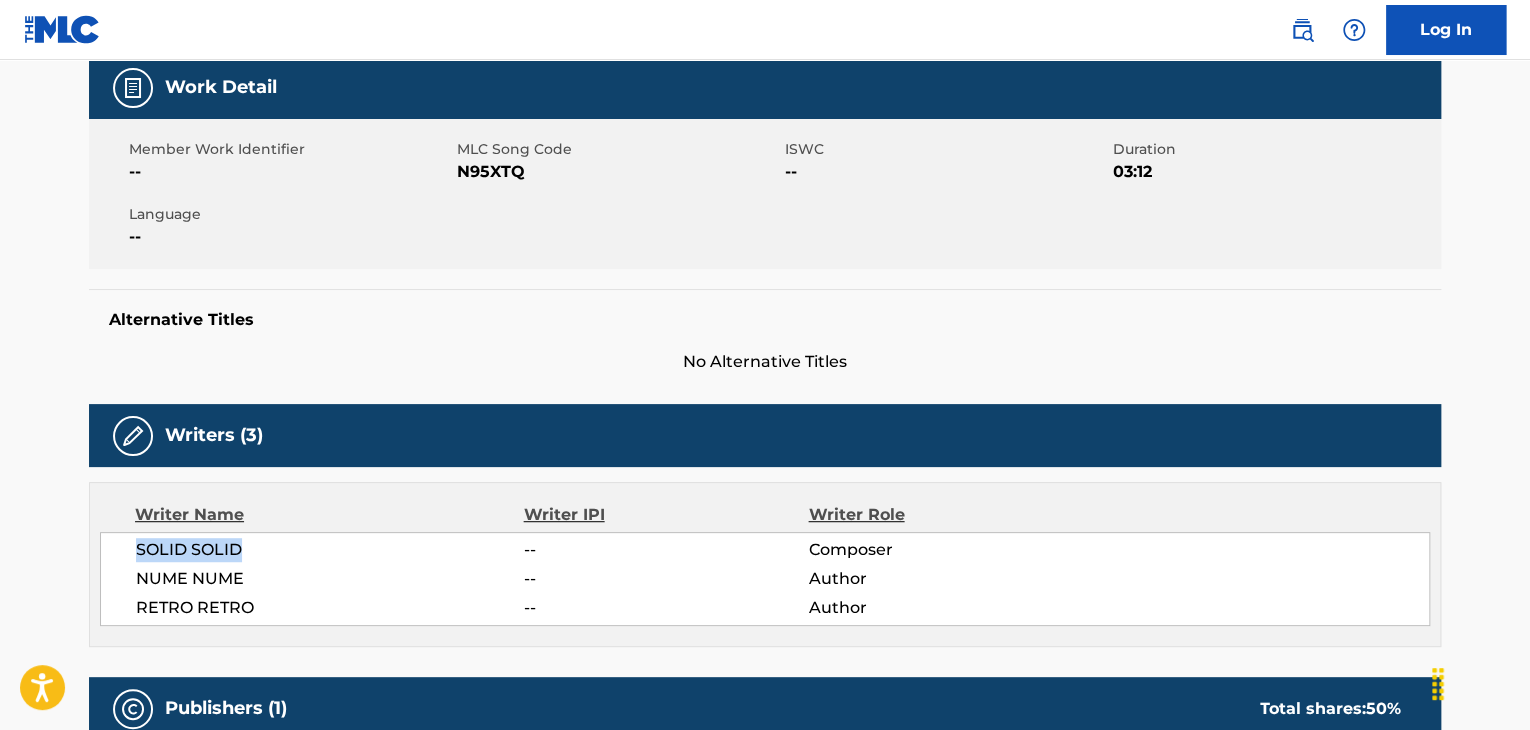 drag, startPoint x: 136, startPoint y: 552, endPoint x: 249, endPoint y: 548, distance: 113.07078 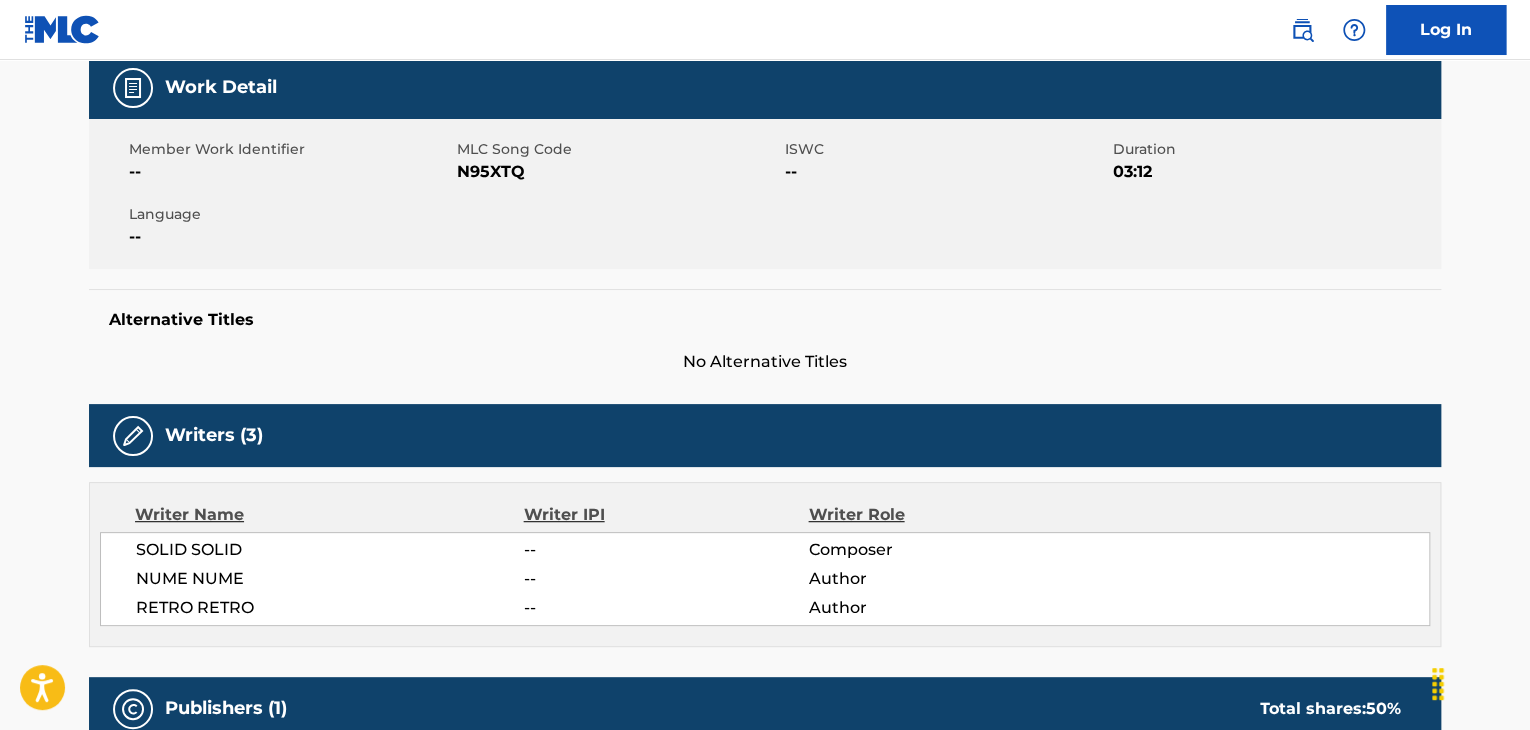 click on "SOLID SOLID -- Composer NUME NUME -- Author RETRO RETRO -- Author" at bounding box center [765, 579] 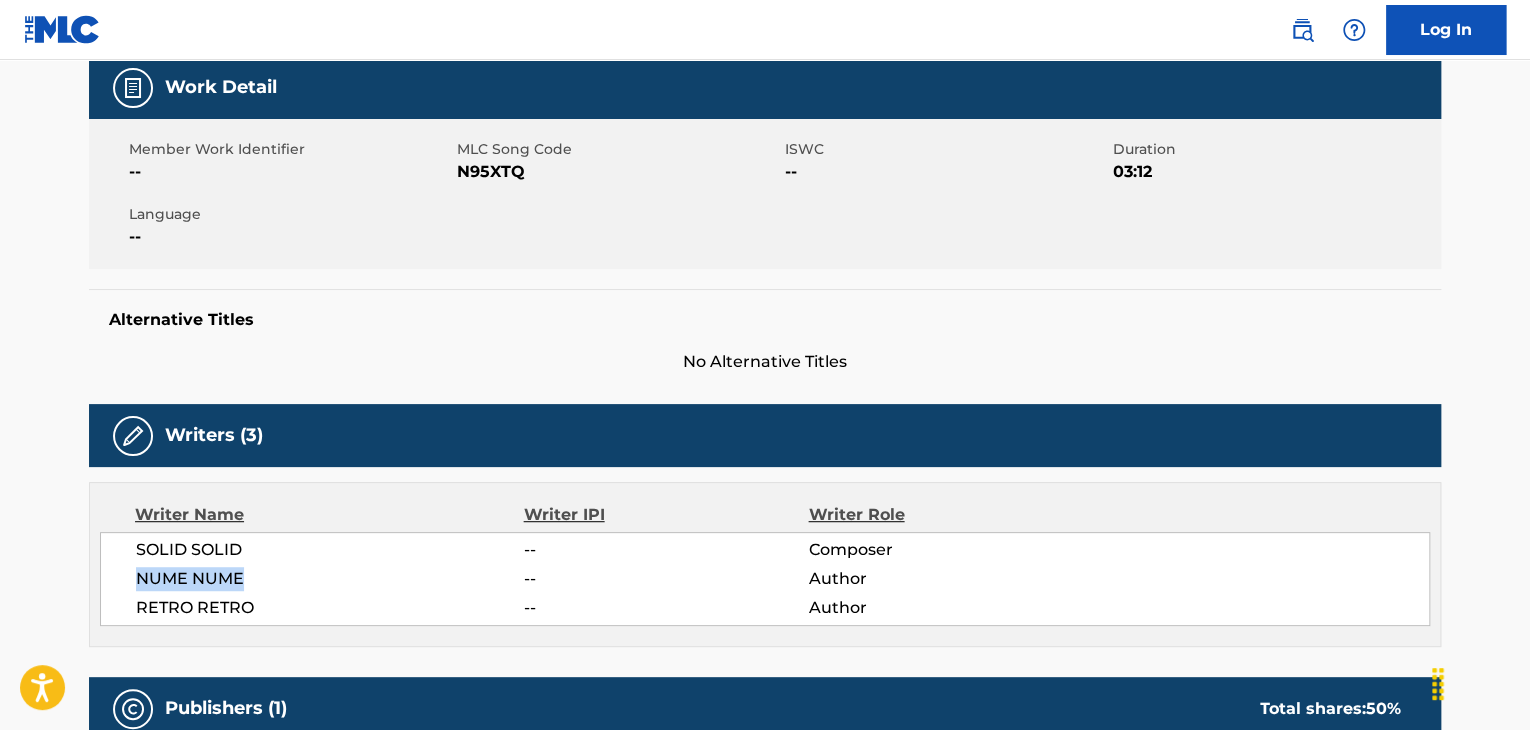 drag, startPoint x: 136, startPoint y: 578, endPoint x: 274, endPoint y: 578, distance: 138 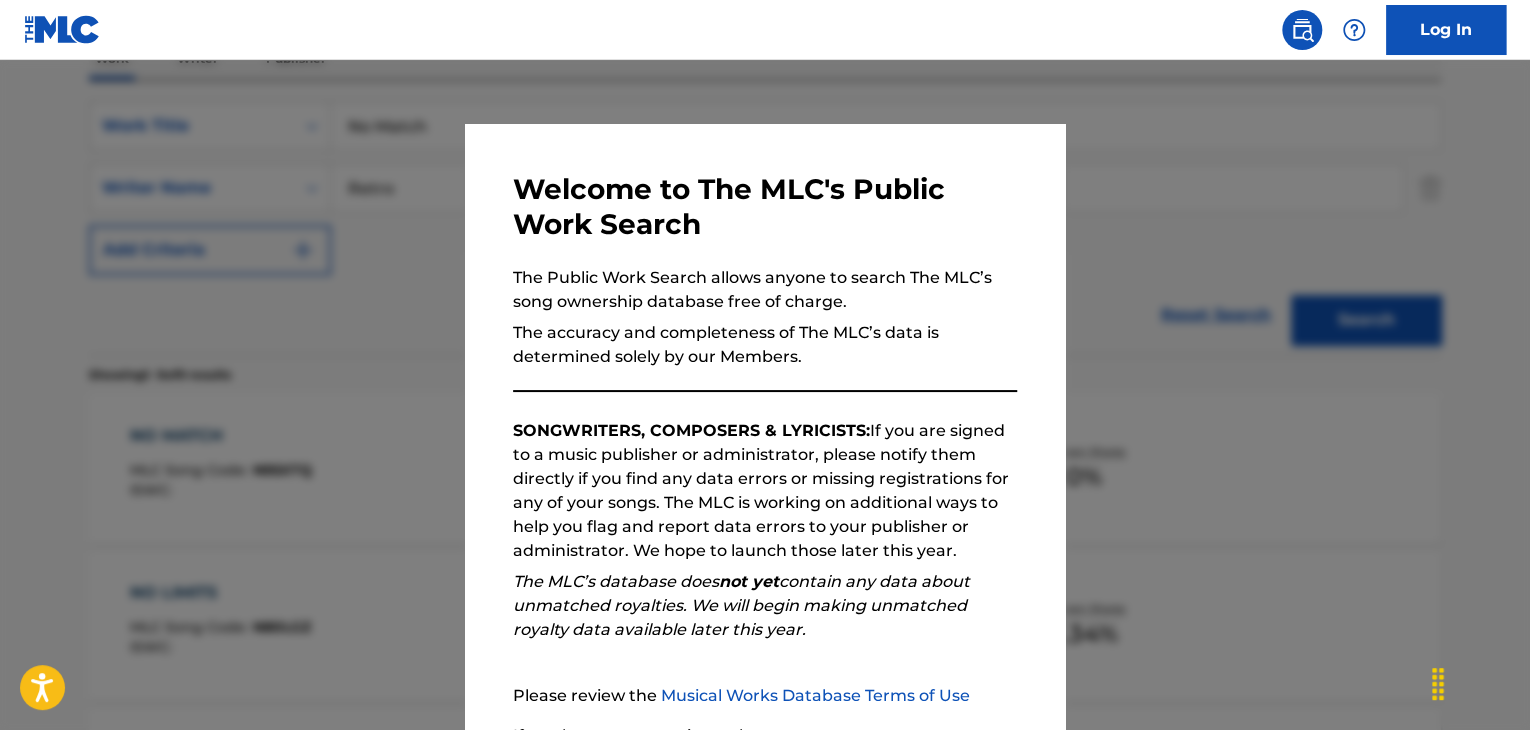 click at bounding box center (765, 425) 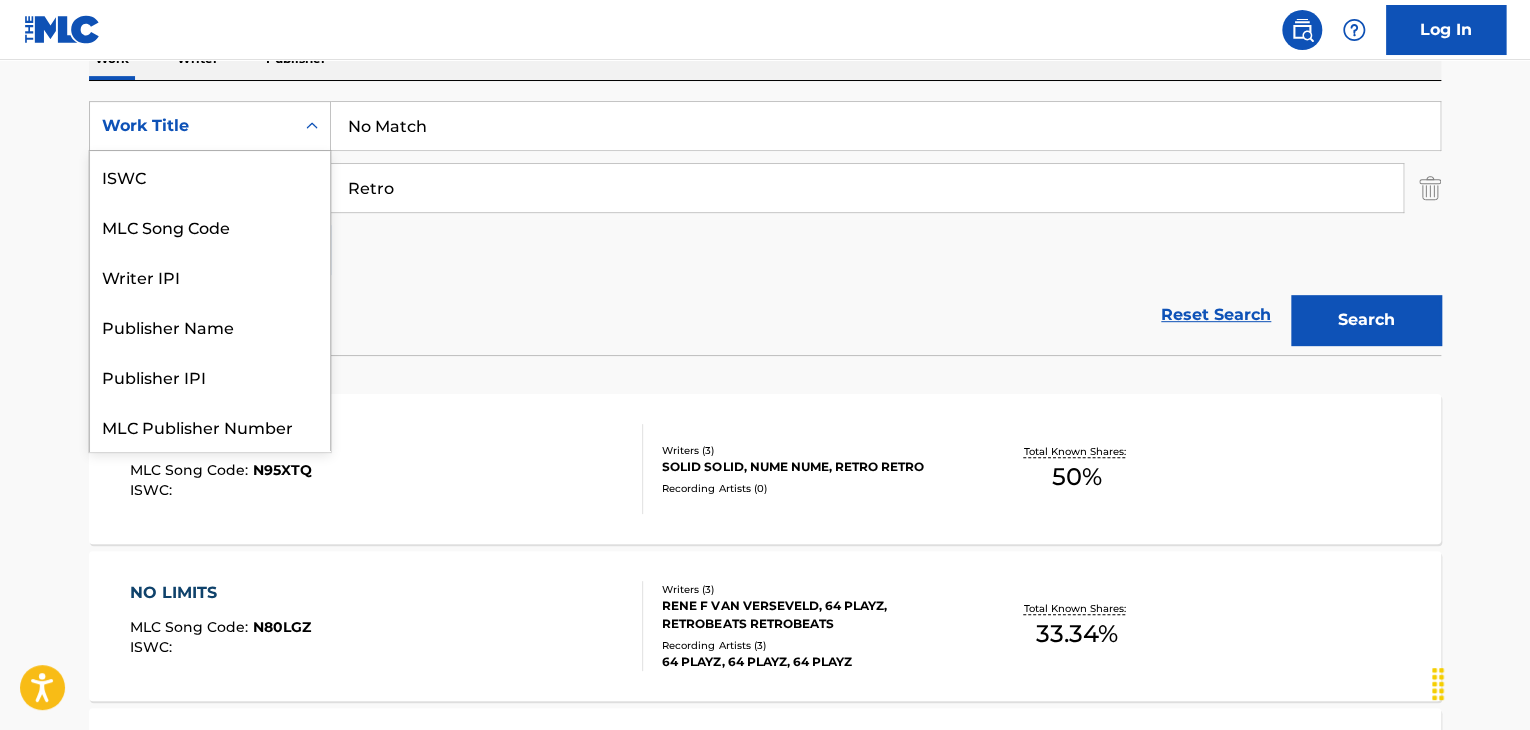click 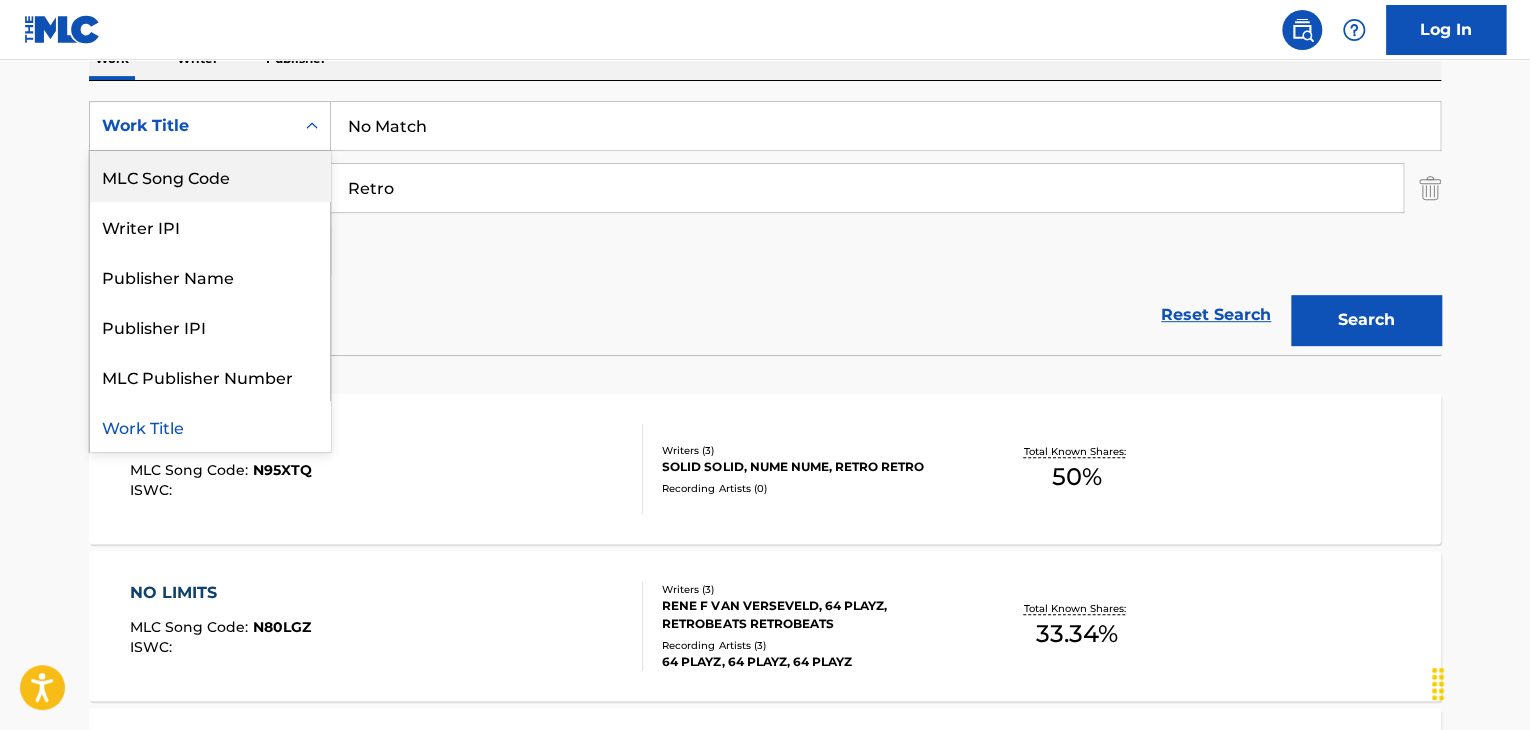 click on "MLC Song Code" at bounding box center (210, 176) 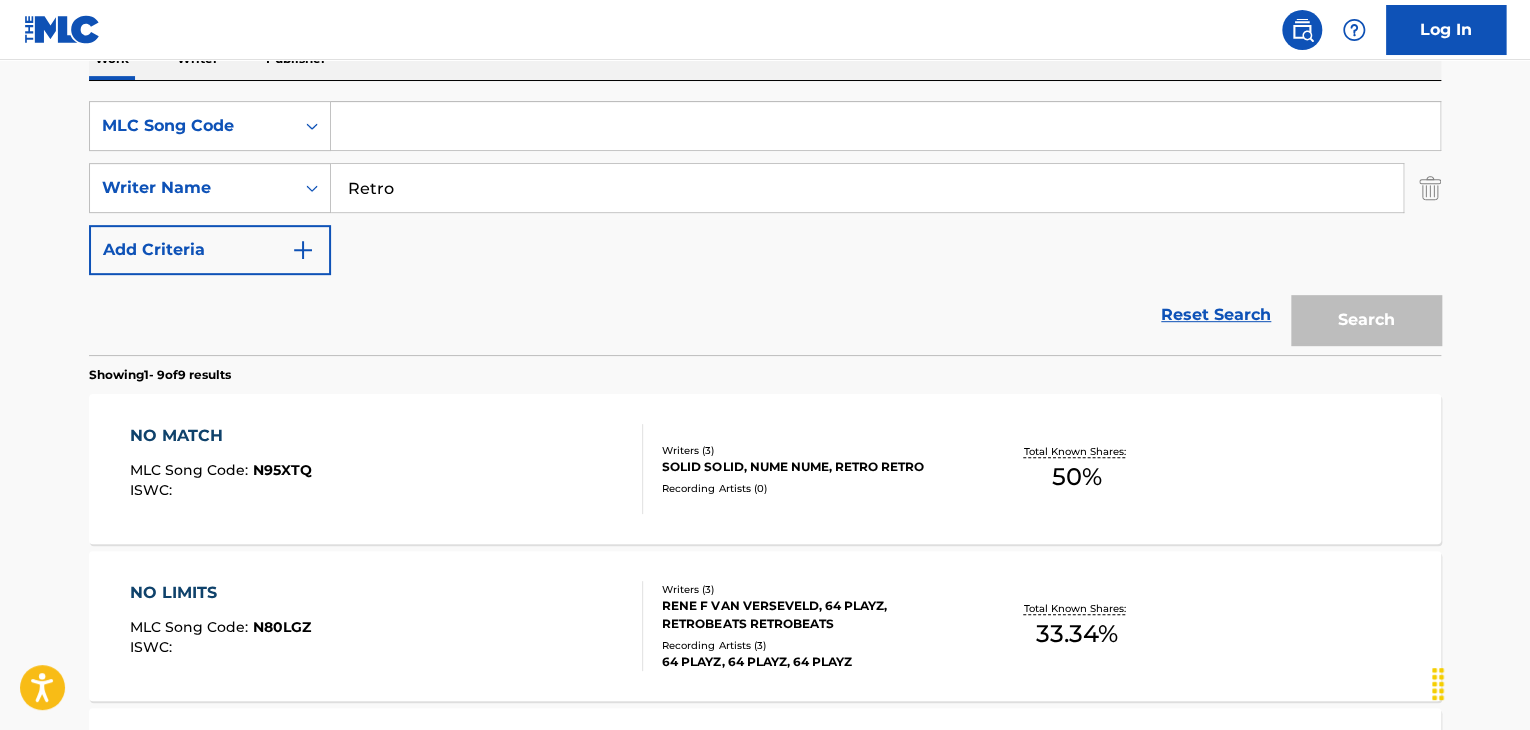 click at bounding box center (885, 126) 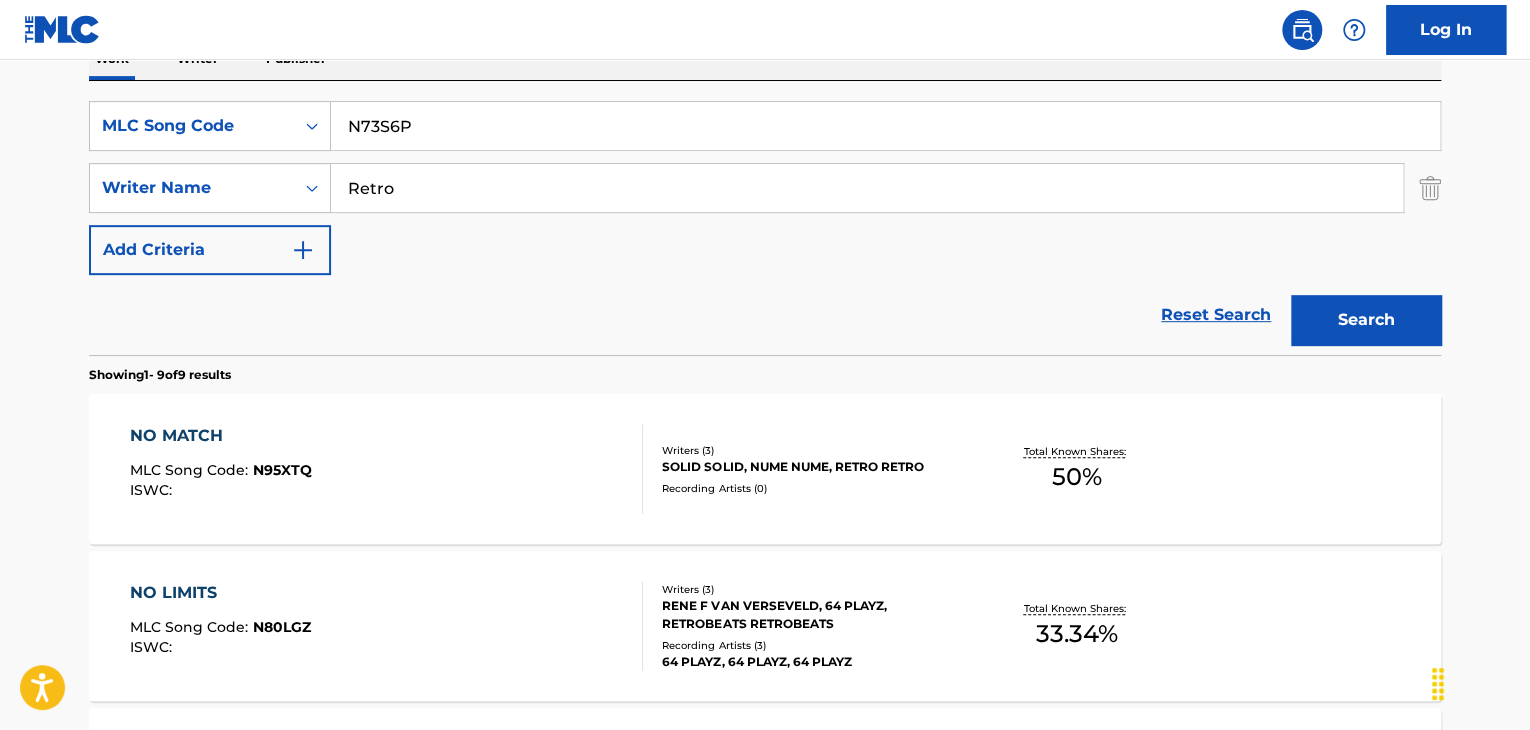 type on "N73S6P" 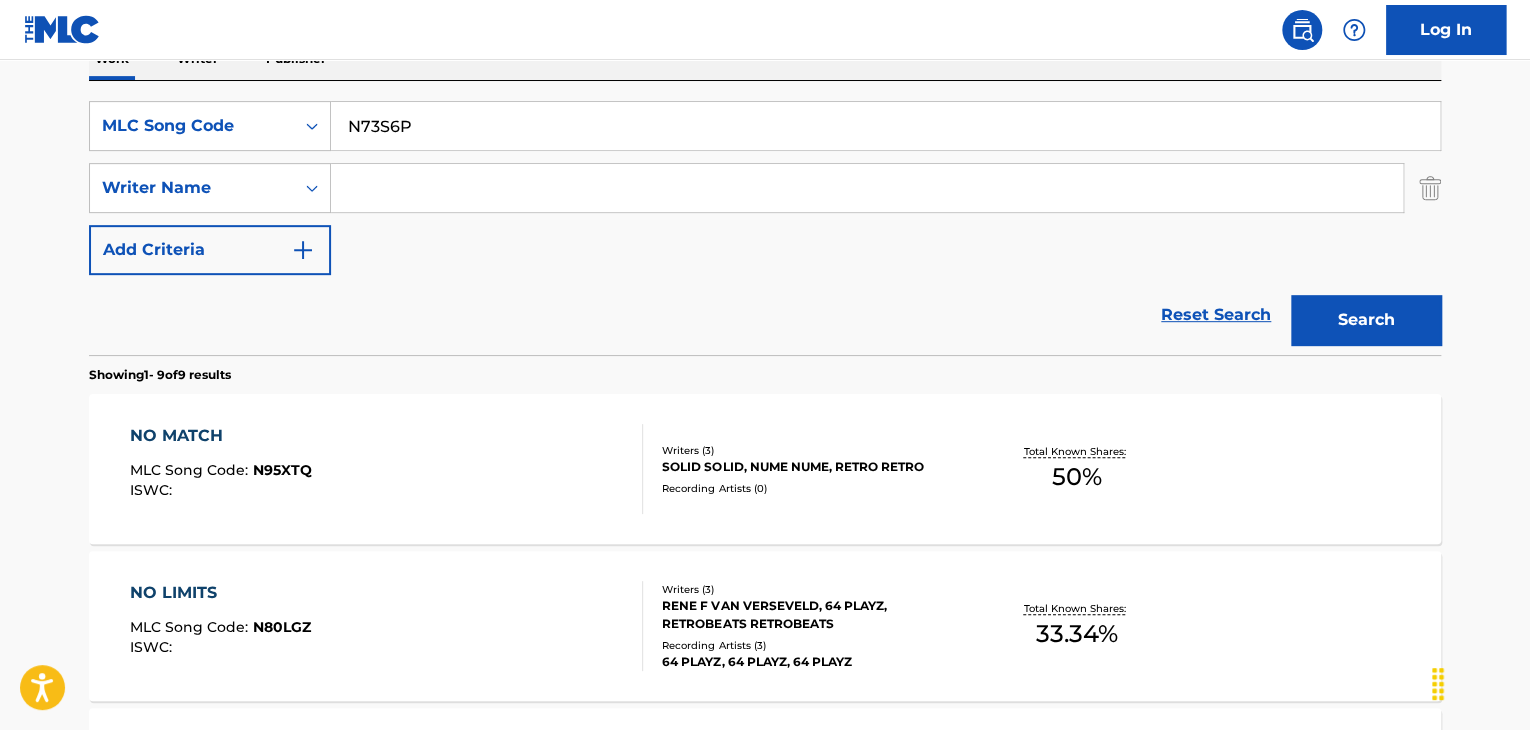 type 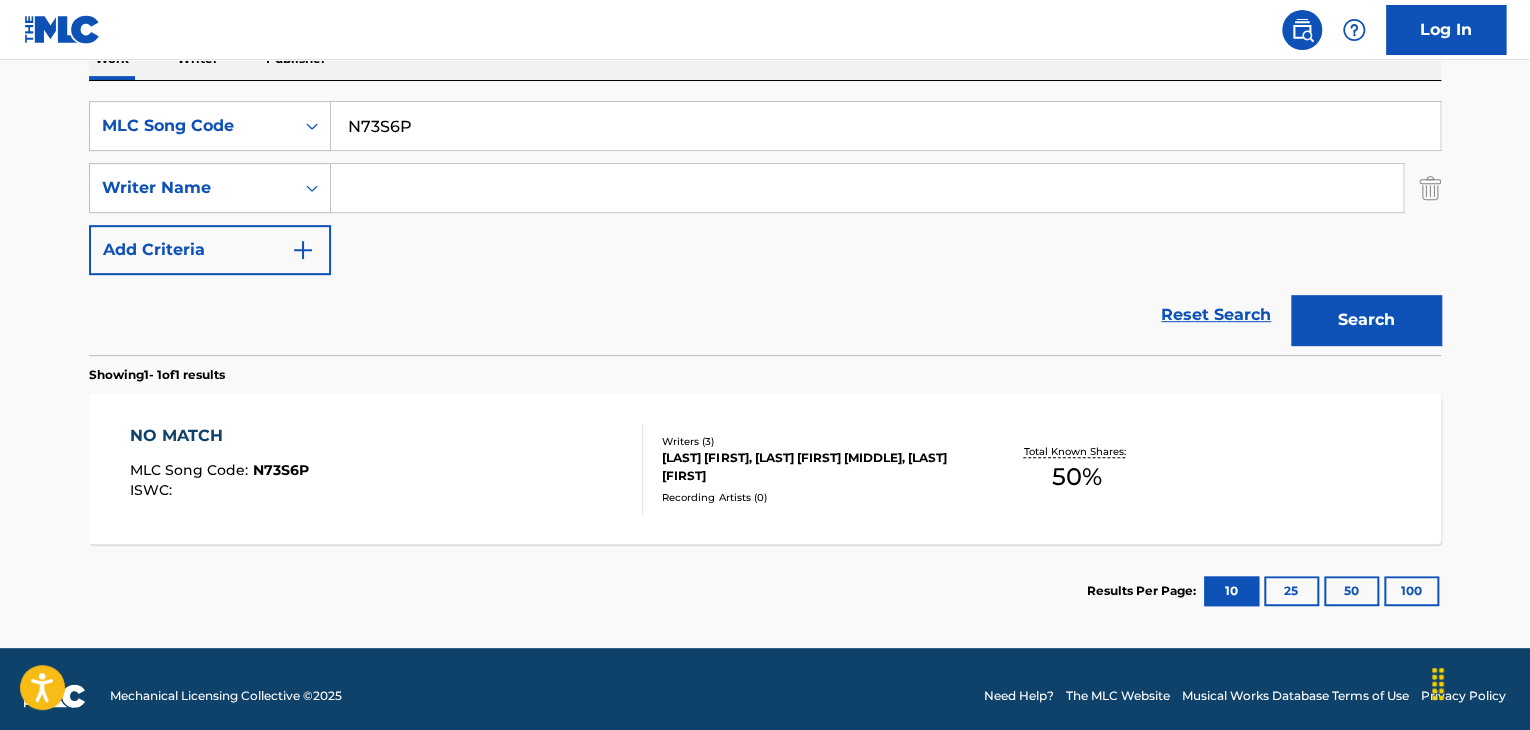 click on "NO MATCH" at bounding box center (219, 436) 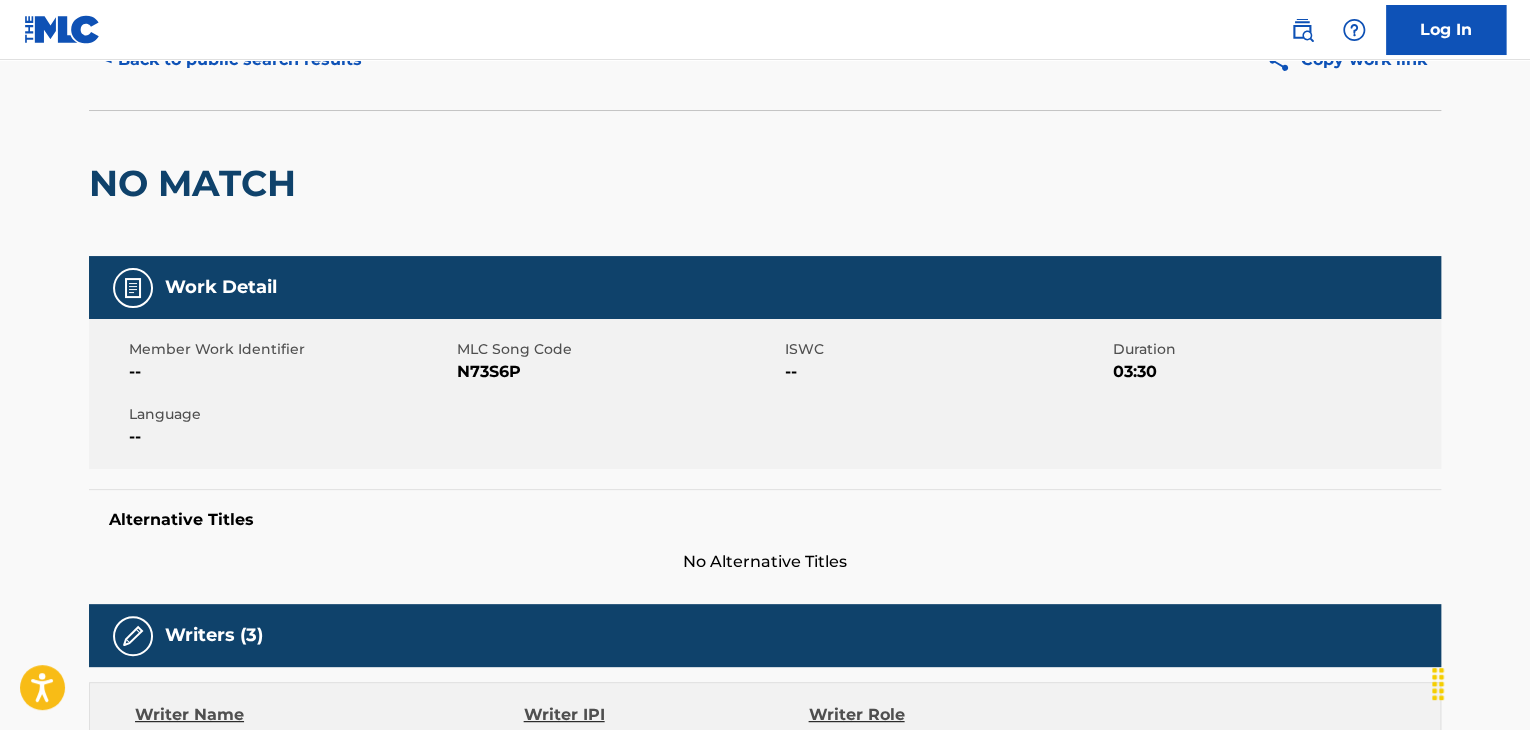 scroll, scrollTop: 400, scrollLeft: 0, axis: vertical 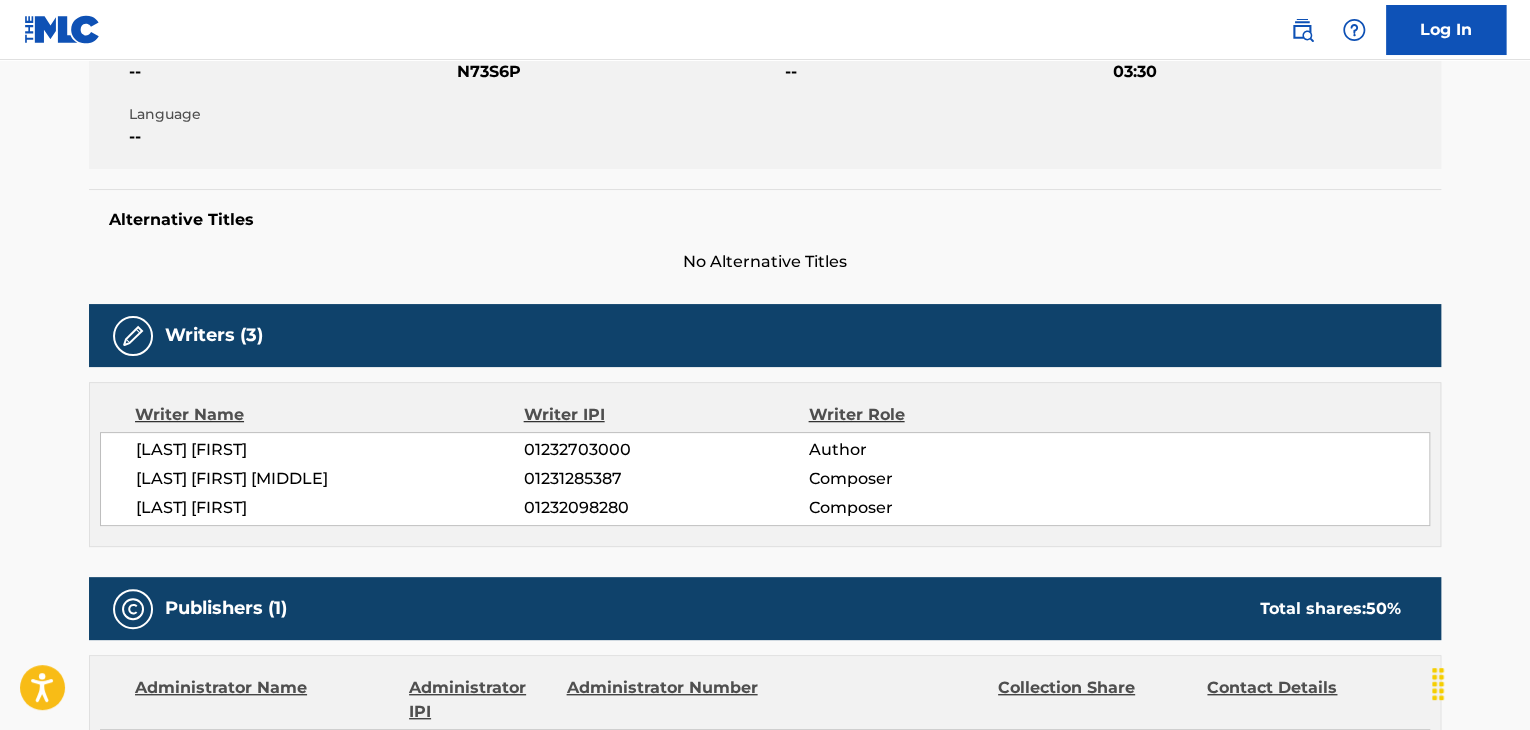 drag, startPoint x: 136, startPoint y: 453, endPoint x: 340, endPoint y: 461, distance: 204.1568 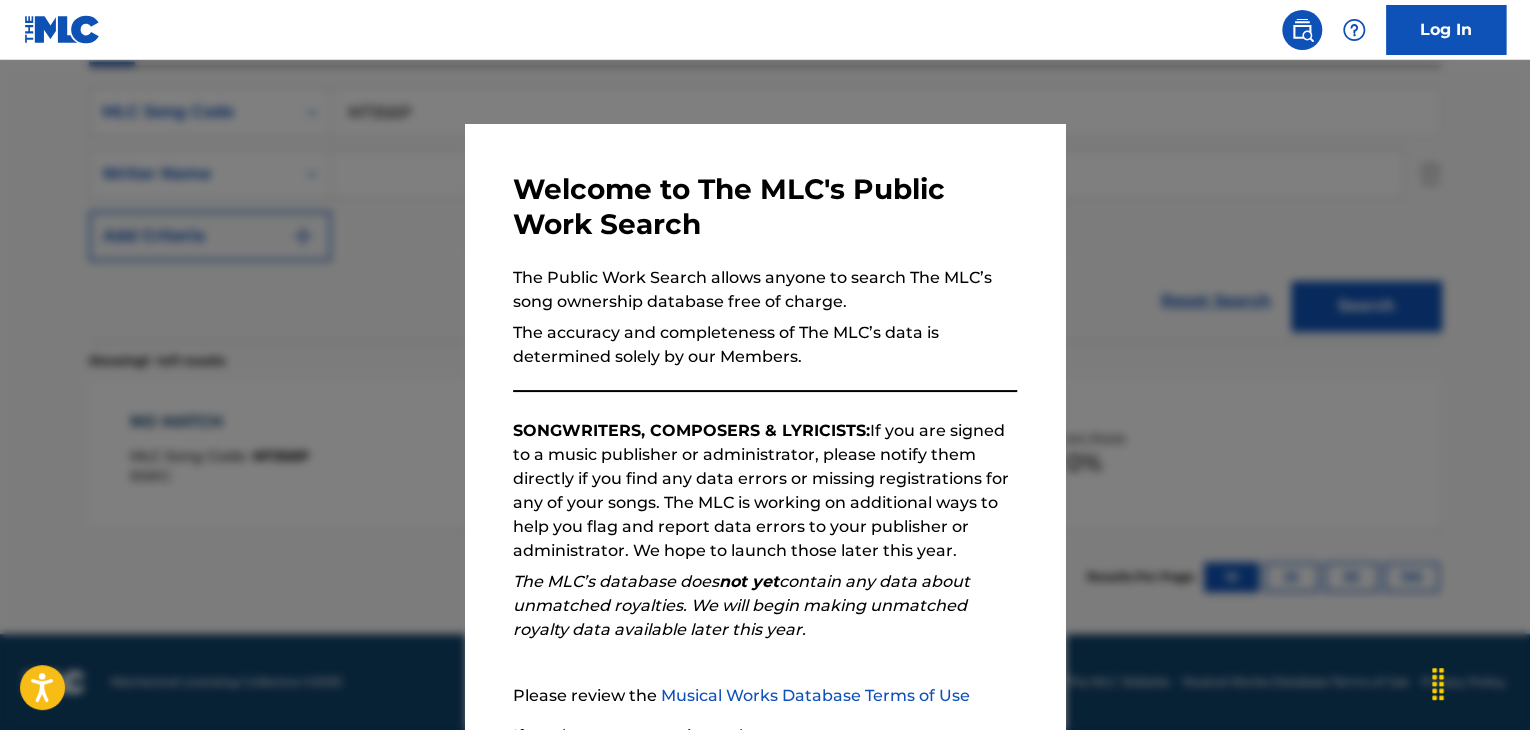 click at bounding box center [765, 425] 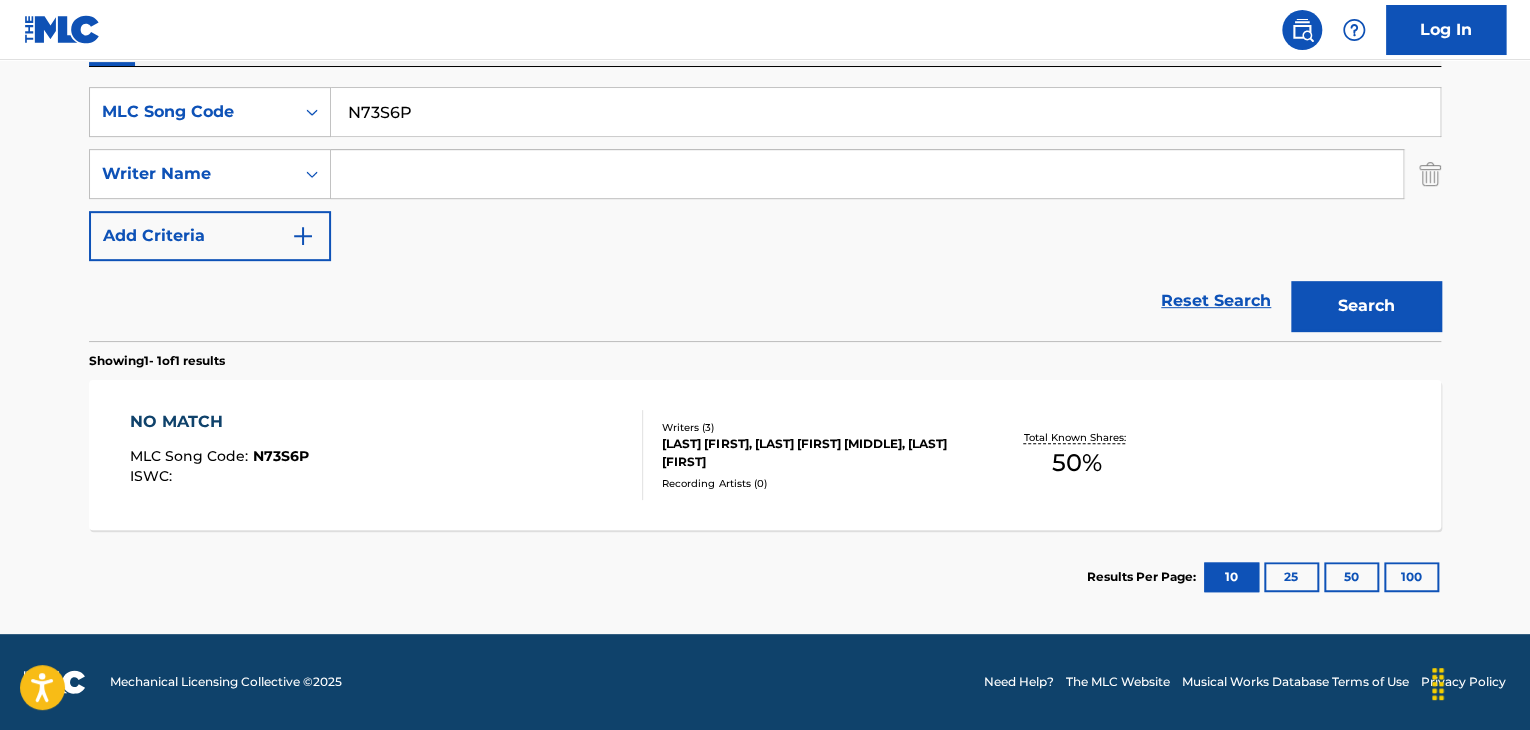 scroll, scrollTop: 258, scrollLeft: 0, axis: vertical 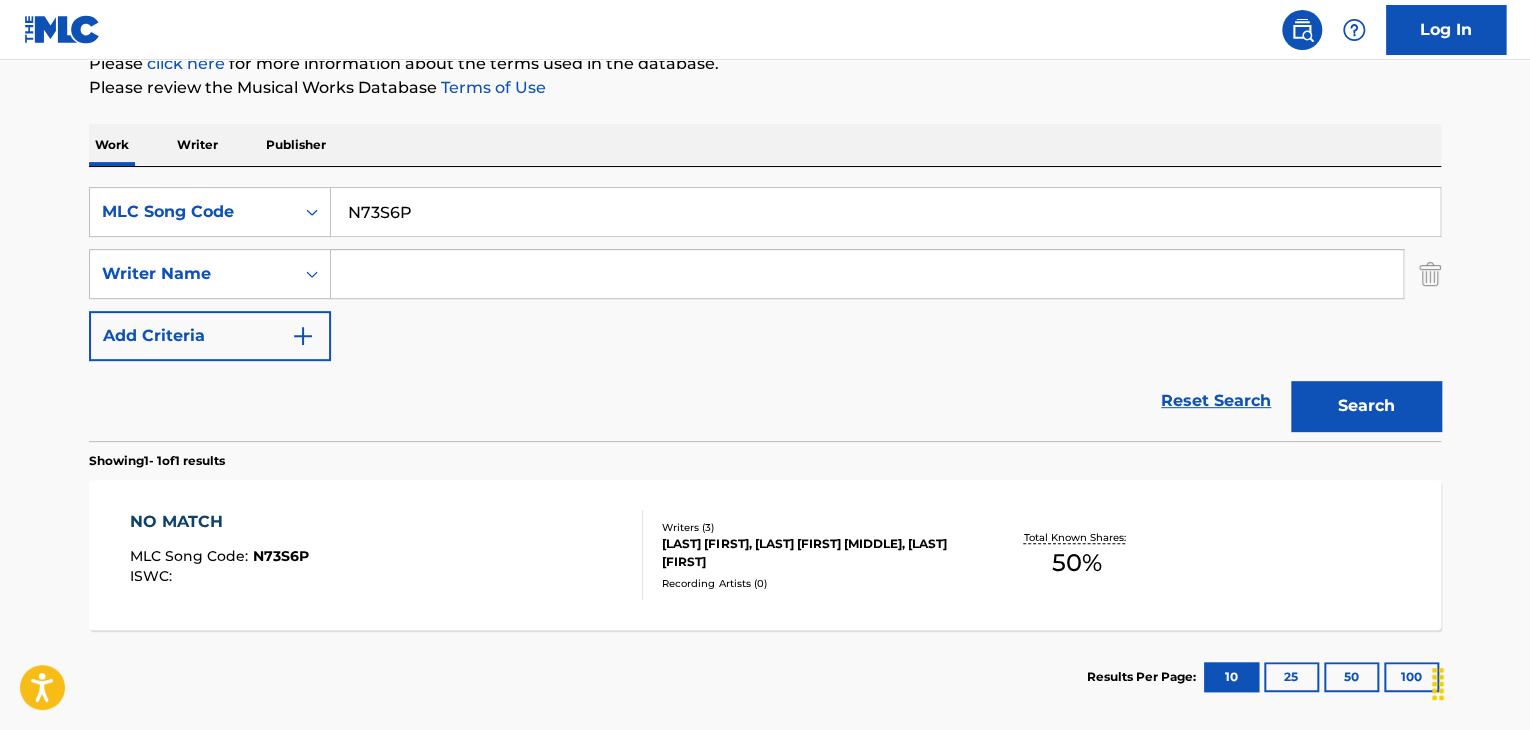 drag, startPoint x: 520, startPoint y: 205, endPoint x: 0, endPoint y: 142, distance: 523.8024 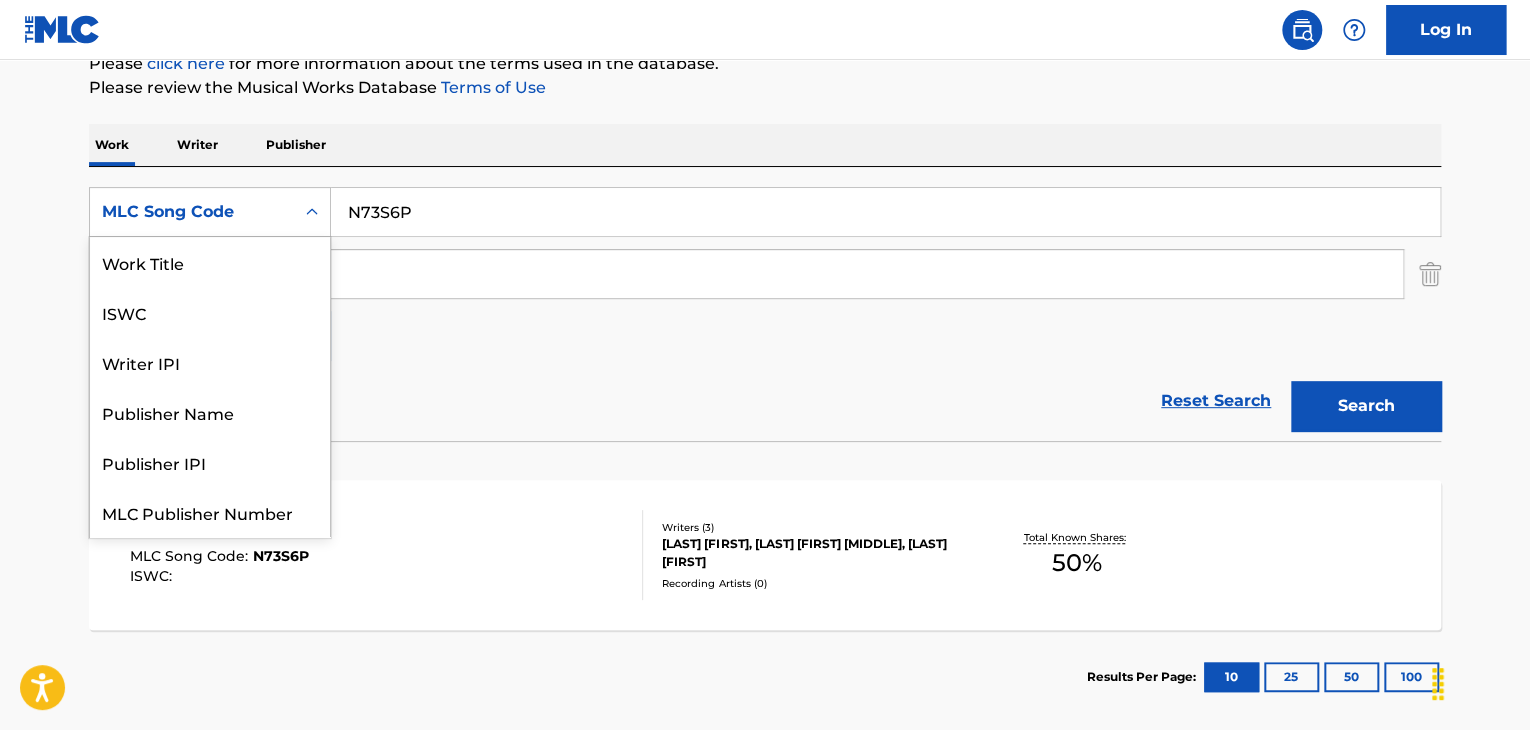 click on "MLC Song Code" at bounding box center [192, 212] 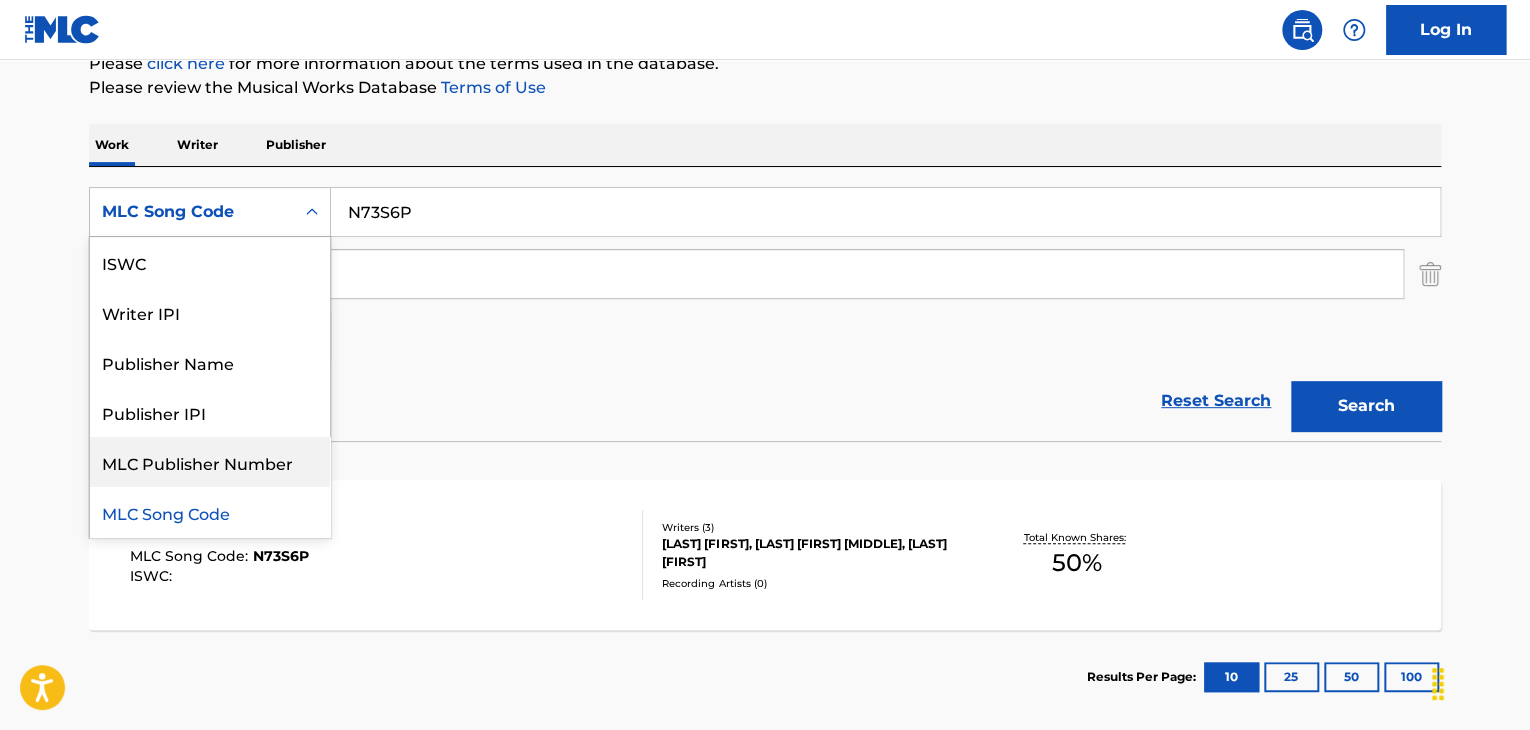 scroll, scrollTop: 0, scrollLeft: 0, axis: both 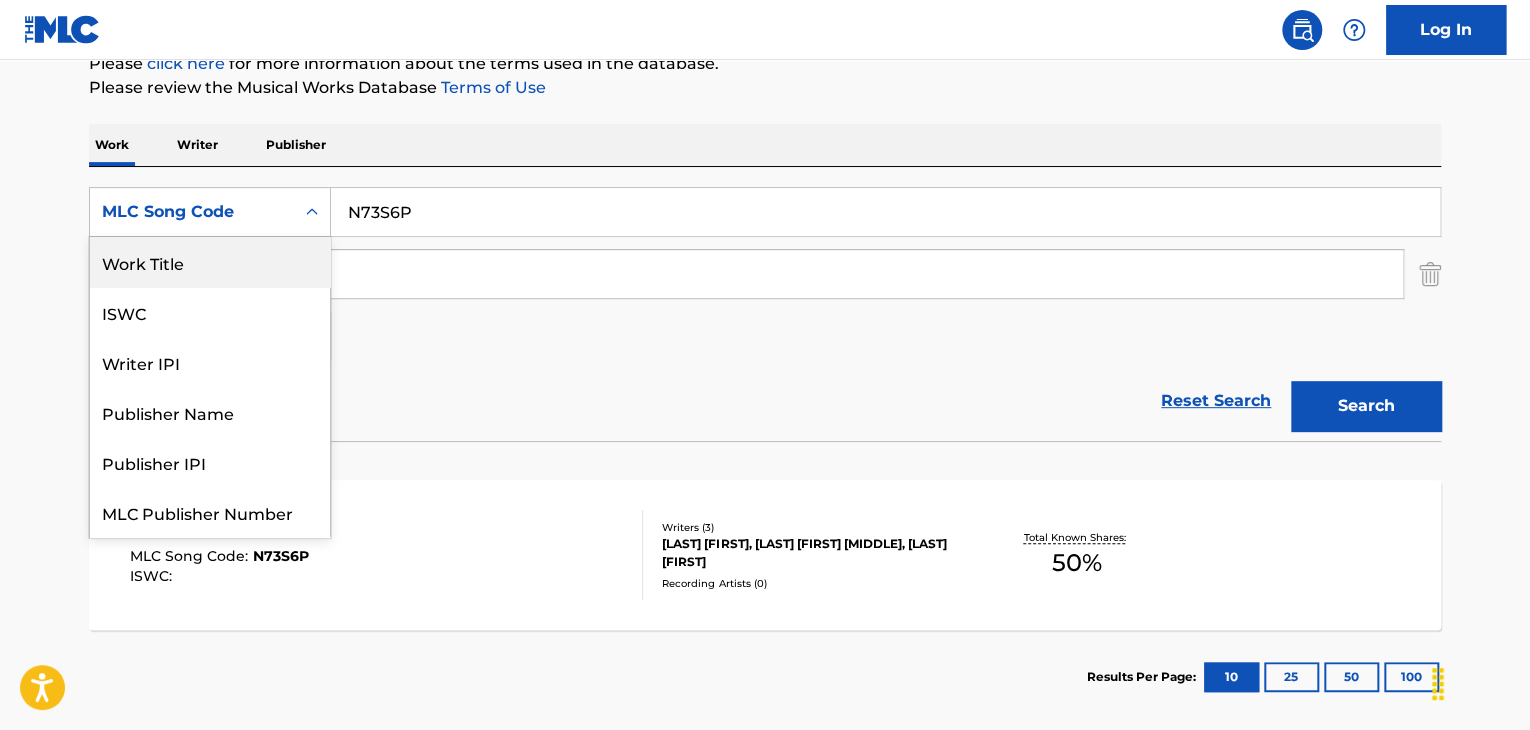click on "Work Title" at bounding box center [210, 262] 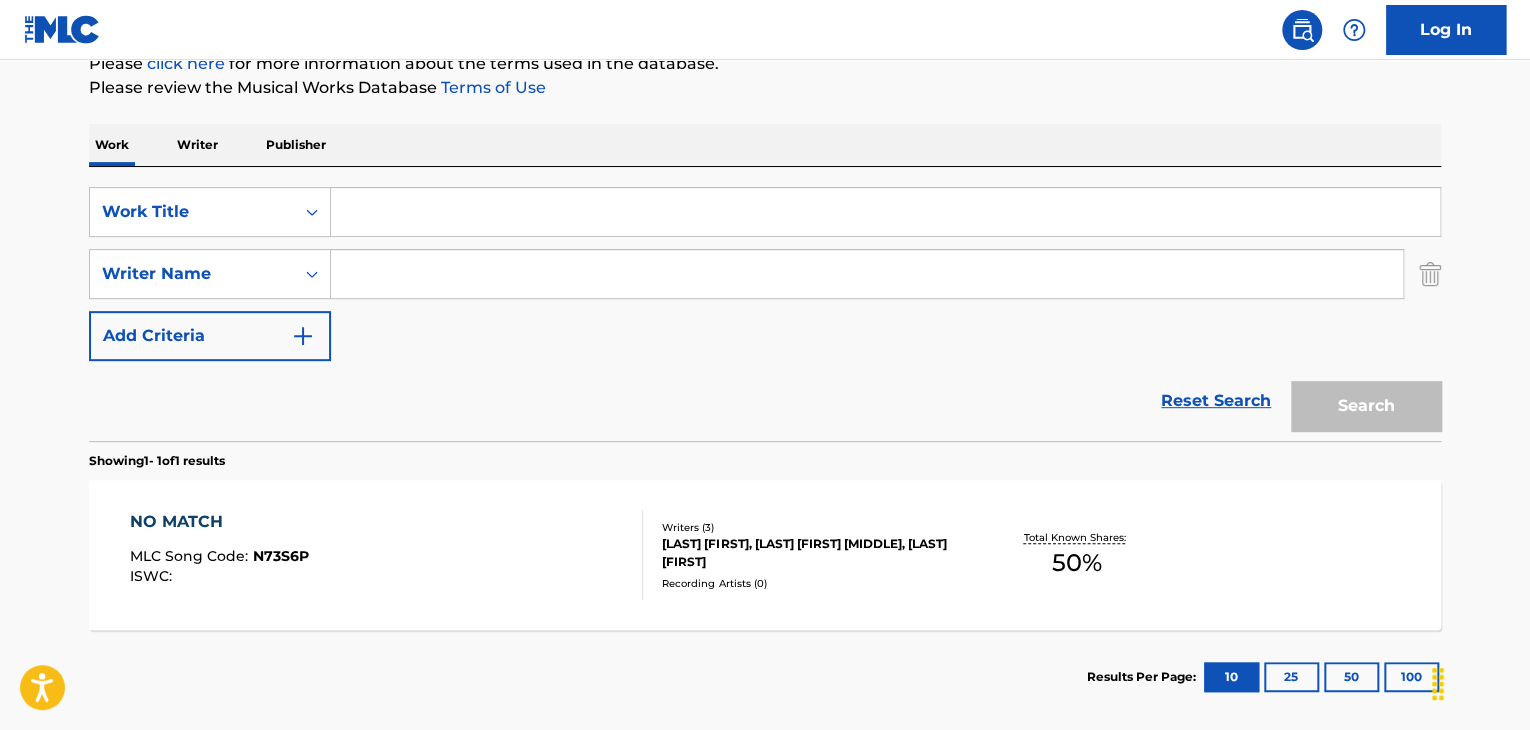 click at bounding box center (885, 212) 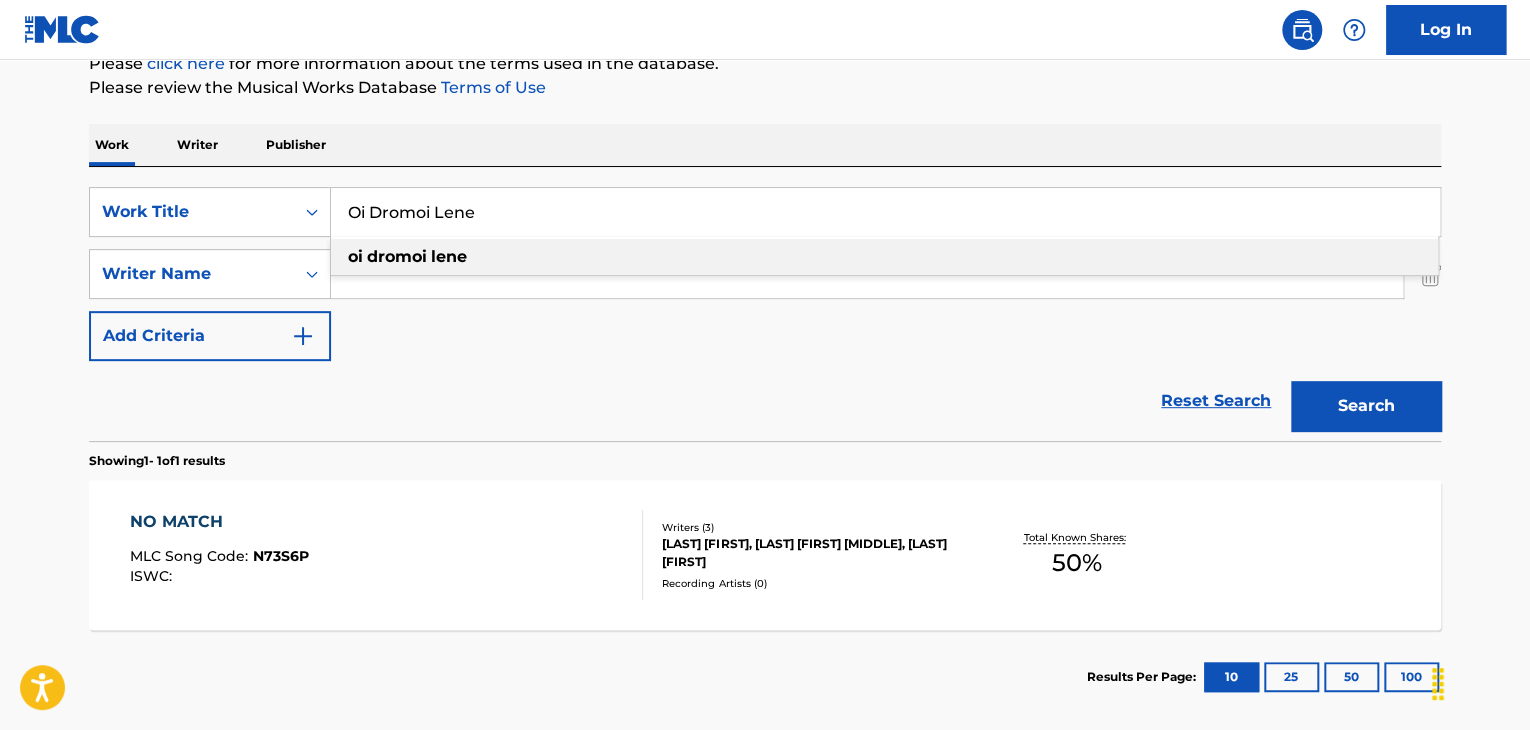 type on "Oi Dromoi Lene" 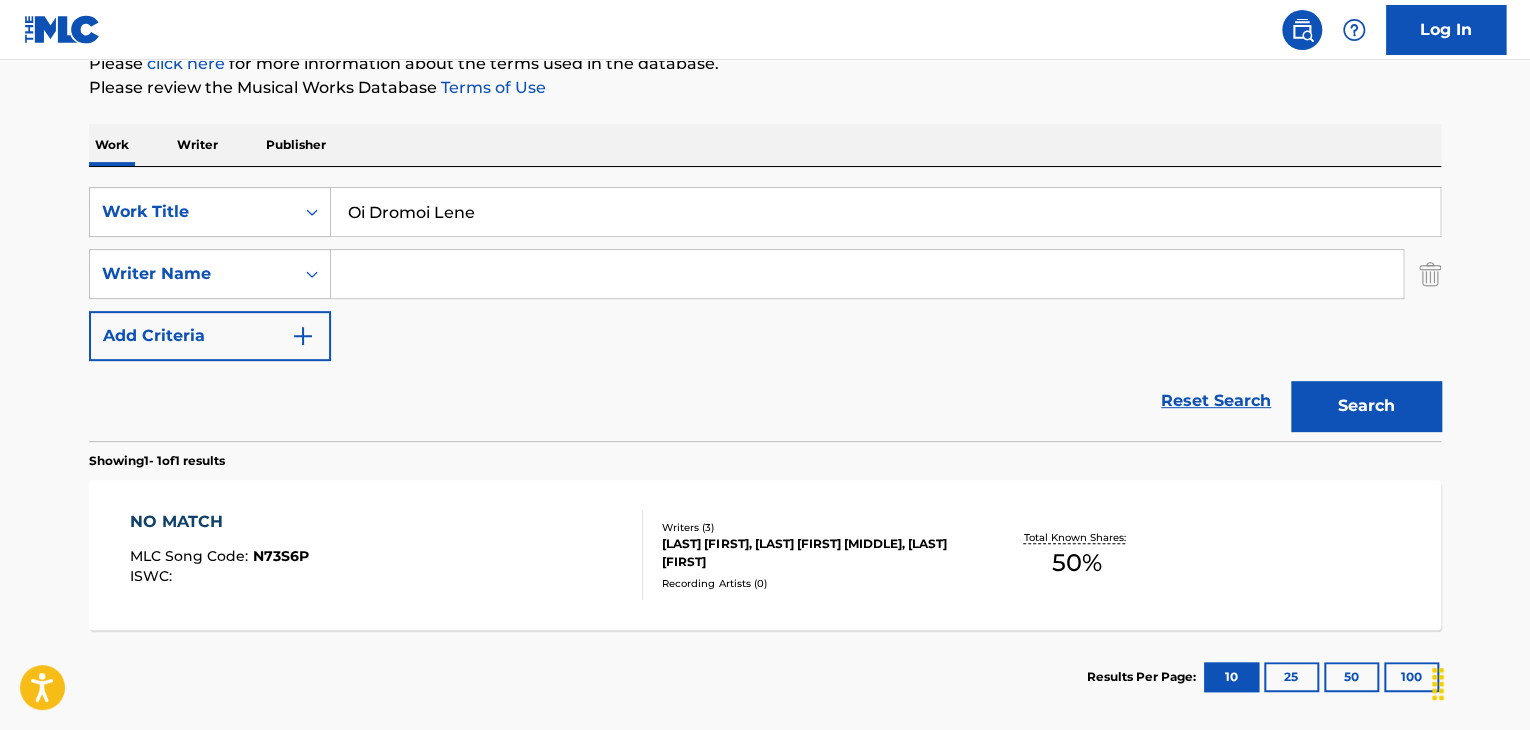 click on "SearchWithCriteria4c53ee5e-538f-4272-ae27-f730c2abbb9e Work Title Oi Dromoi Lene SearchWithCriteriae6f63d57-3d16-4f49-ab35-c0724d5c7103 Writer Name Add Criteria" at bounding box center (765, 274) 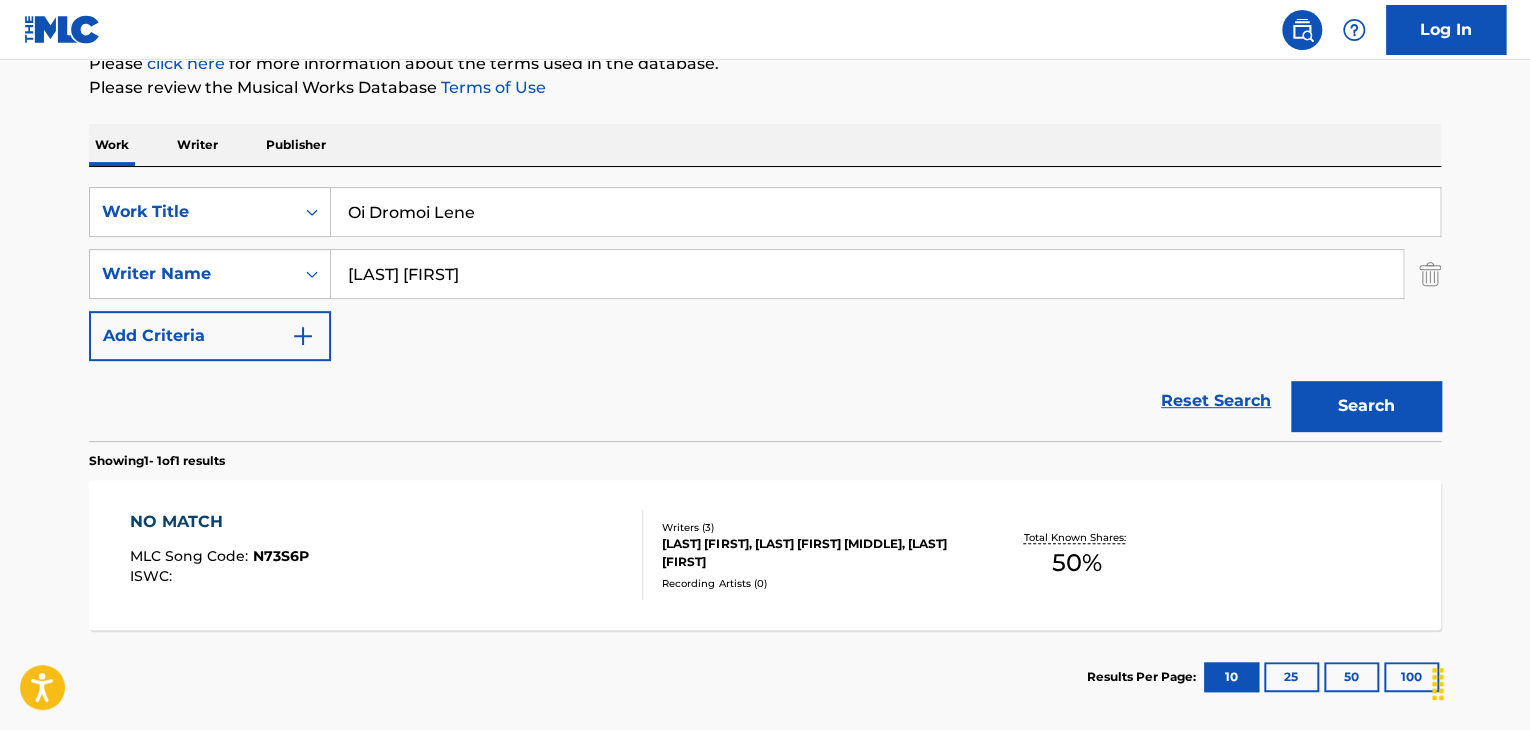 click on "Search" at bounding box center (1366, 406) 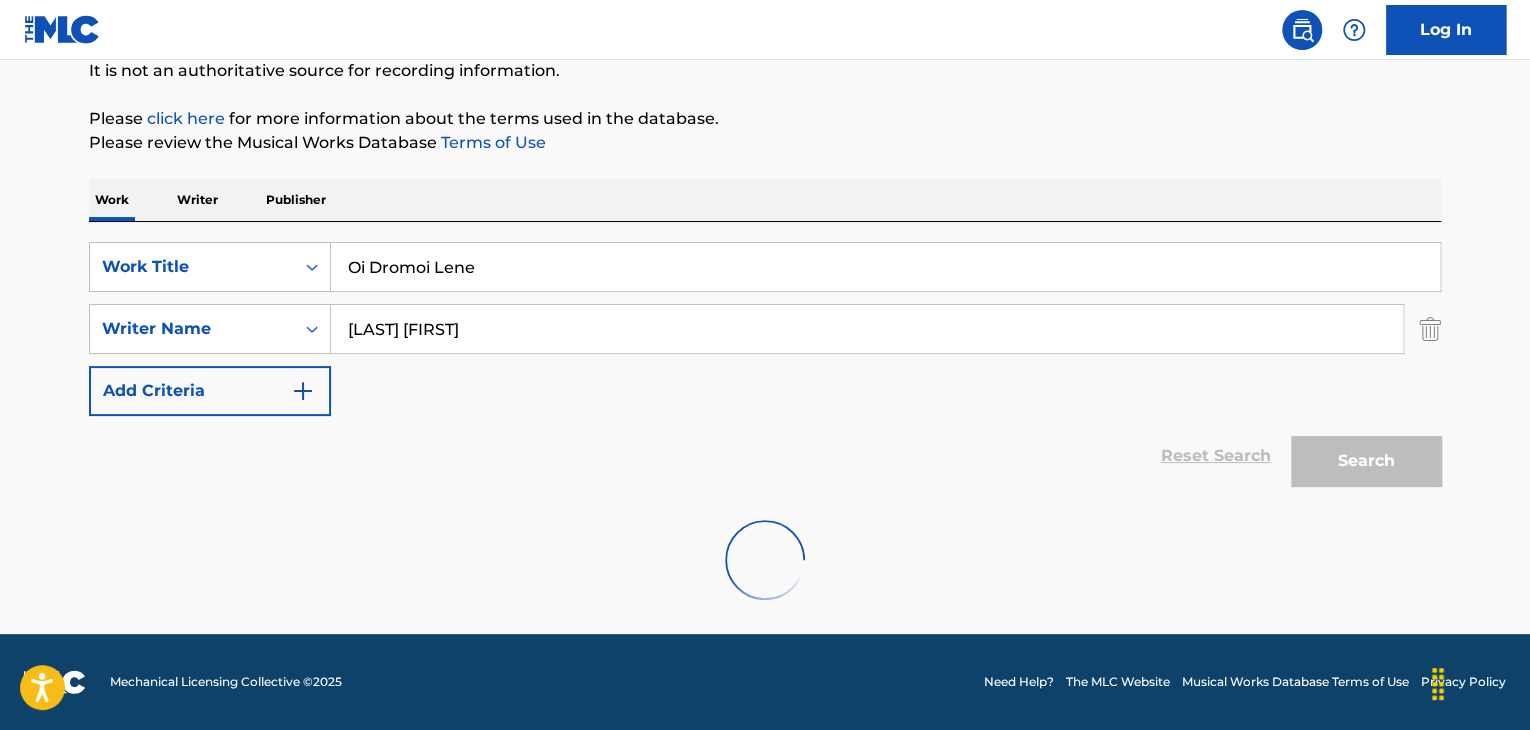 scroll, scrollTop: 138, scrollLeft: 0, axis: vertical 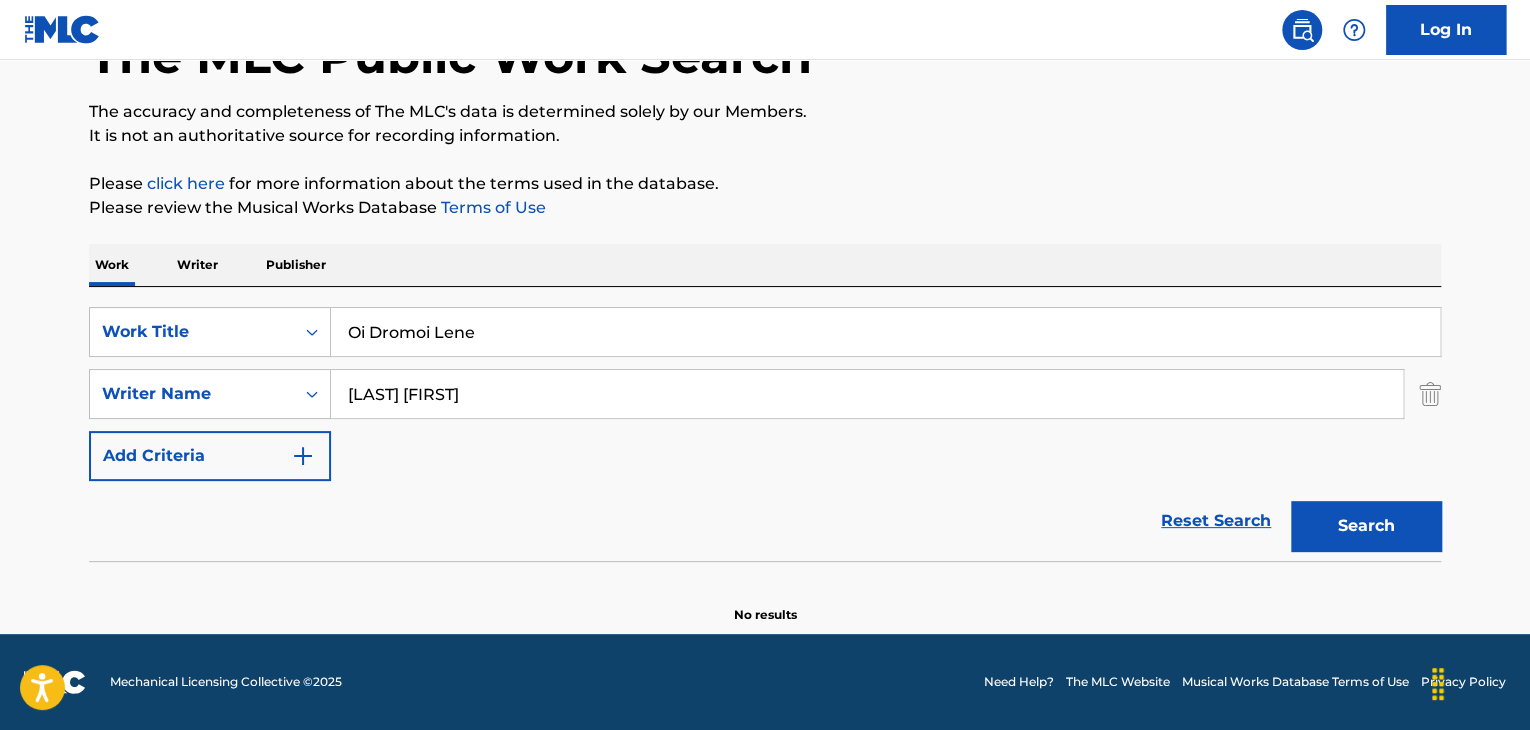drag, startPoint x: 371, startPoint y: 391, endPoint x: 0, endPoint y: 390, distance: 371.00134 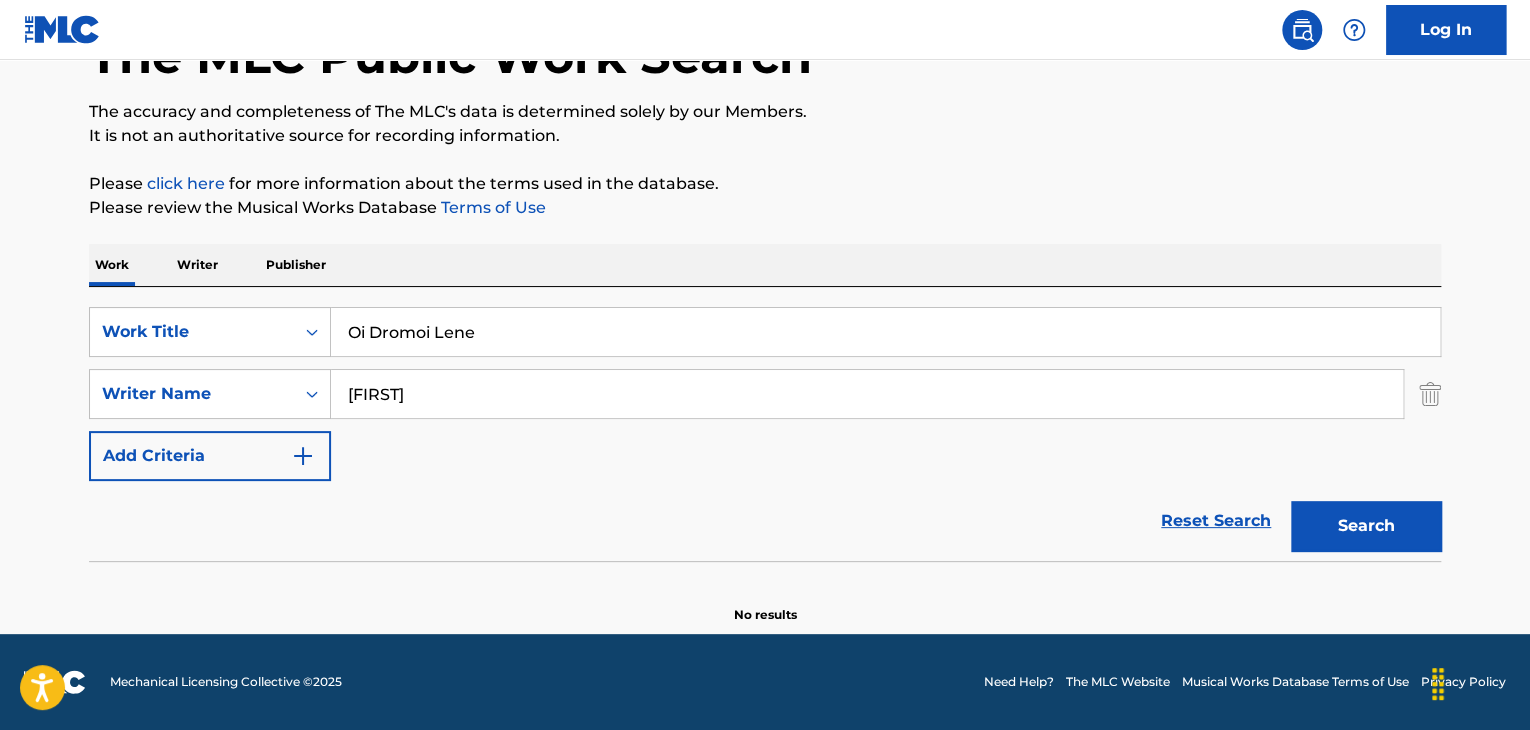 click on "Search" at bounding box center (1366, 526) 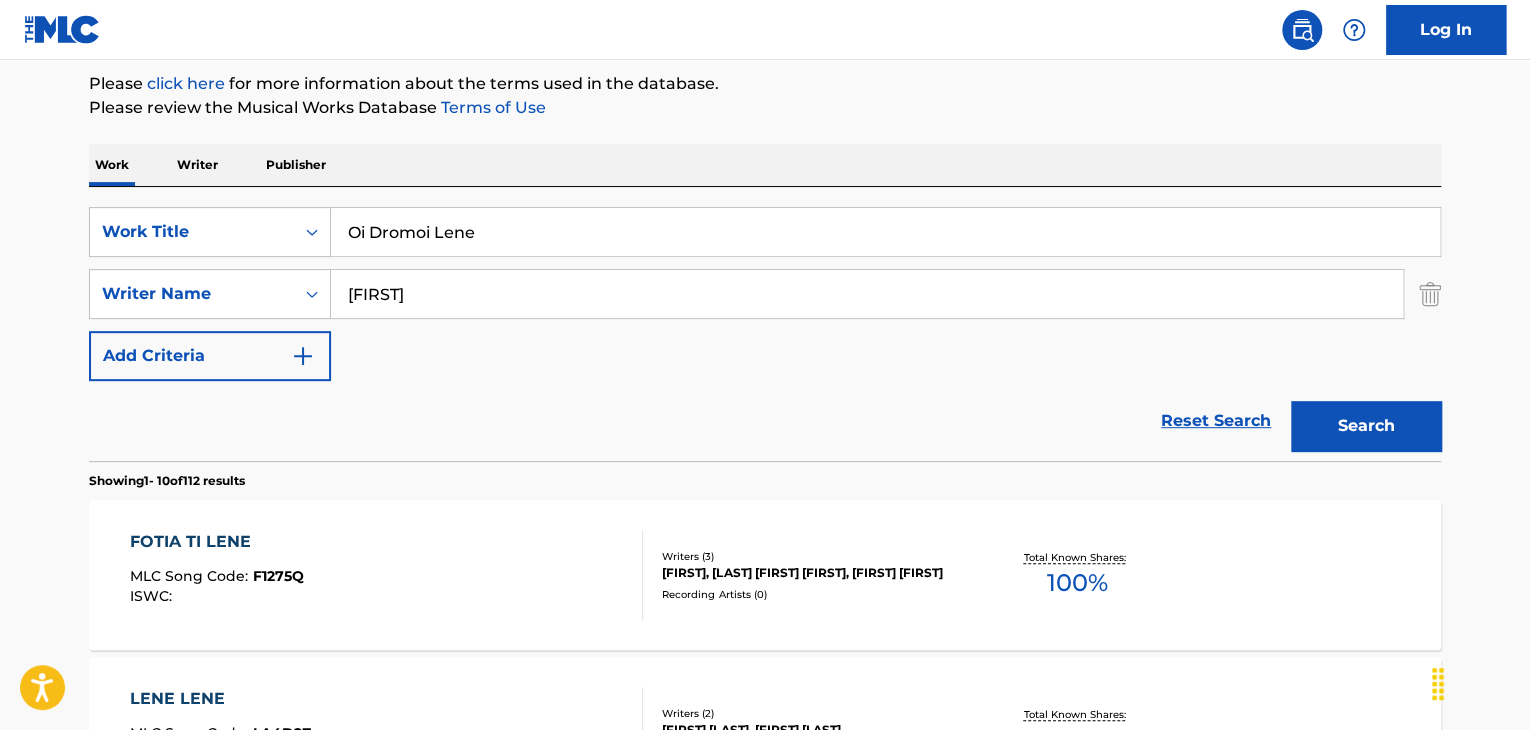 scroll, scrollTop: 338, scrollLeft: 0, axis: vertical 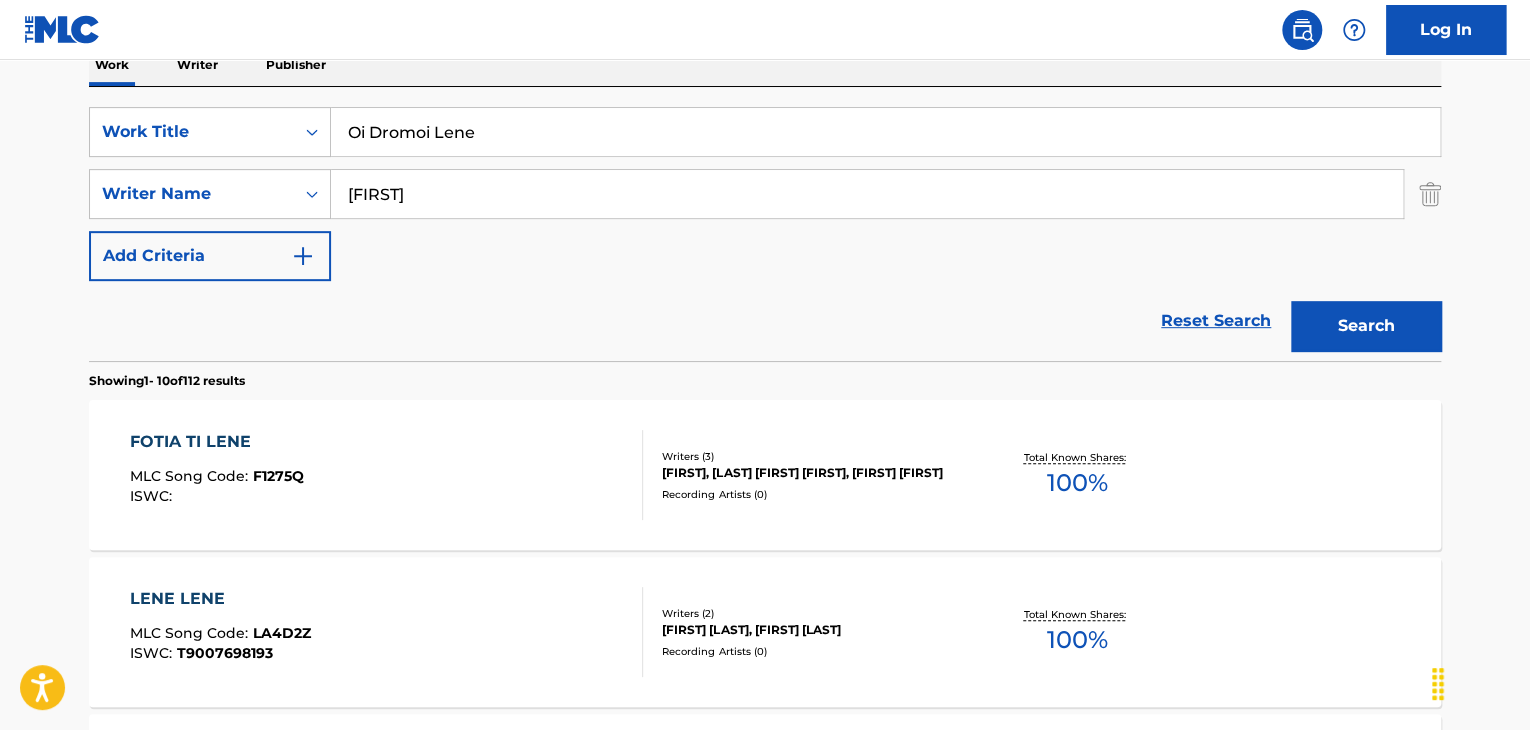 drag, startPoint x: 550, startPoint y: 204, endPoint x: 0, endPoint y: 113, distance: 557.47736 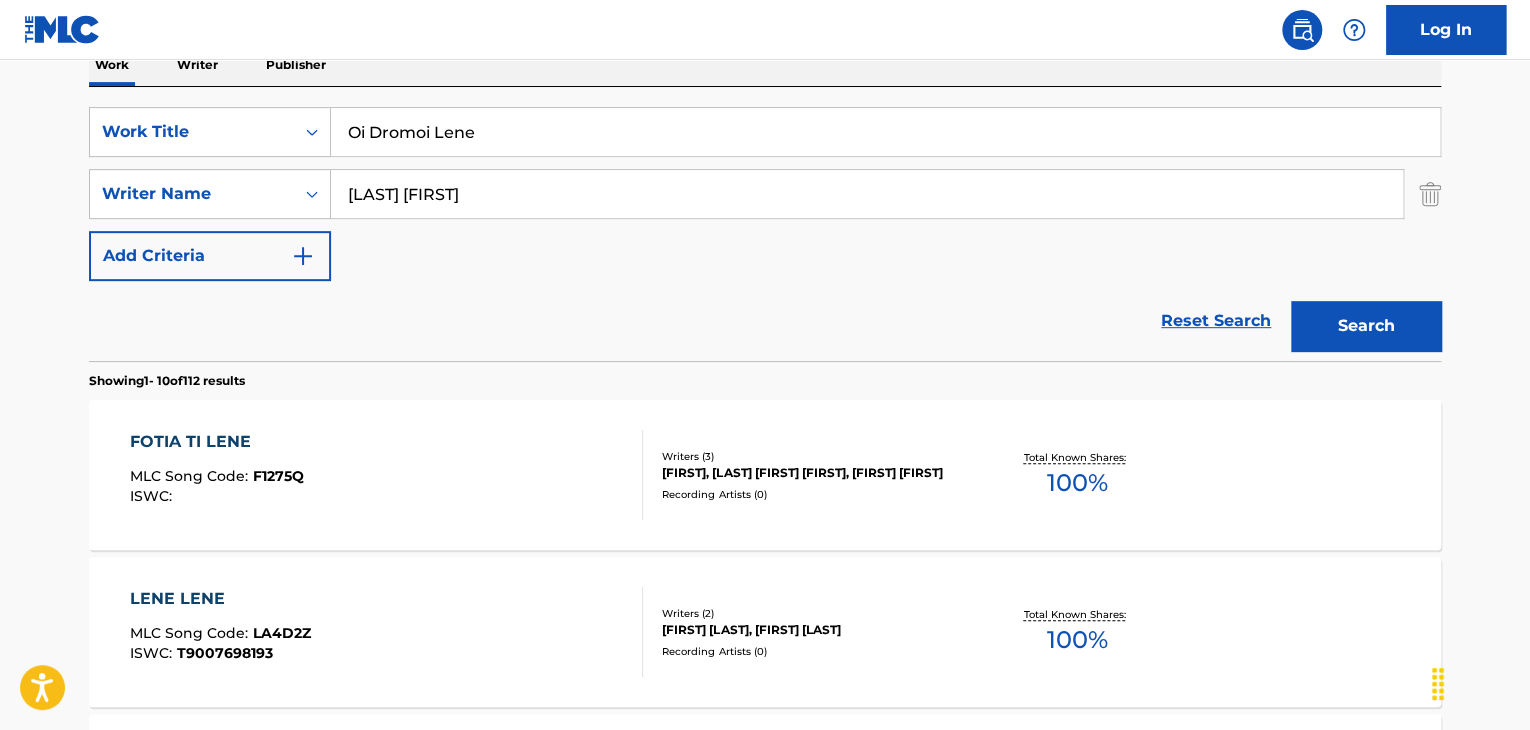 type on "[LAST] [FIRST]" 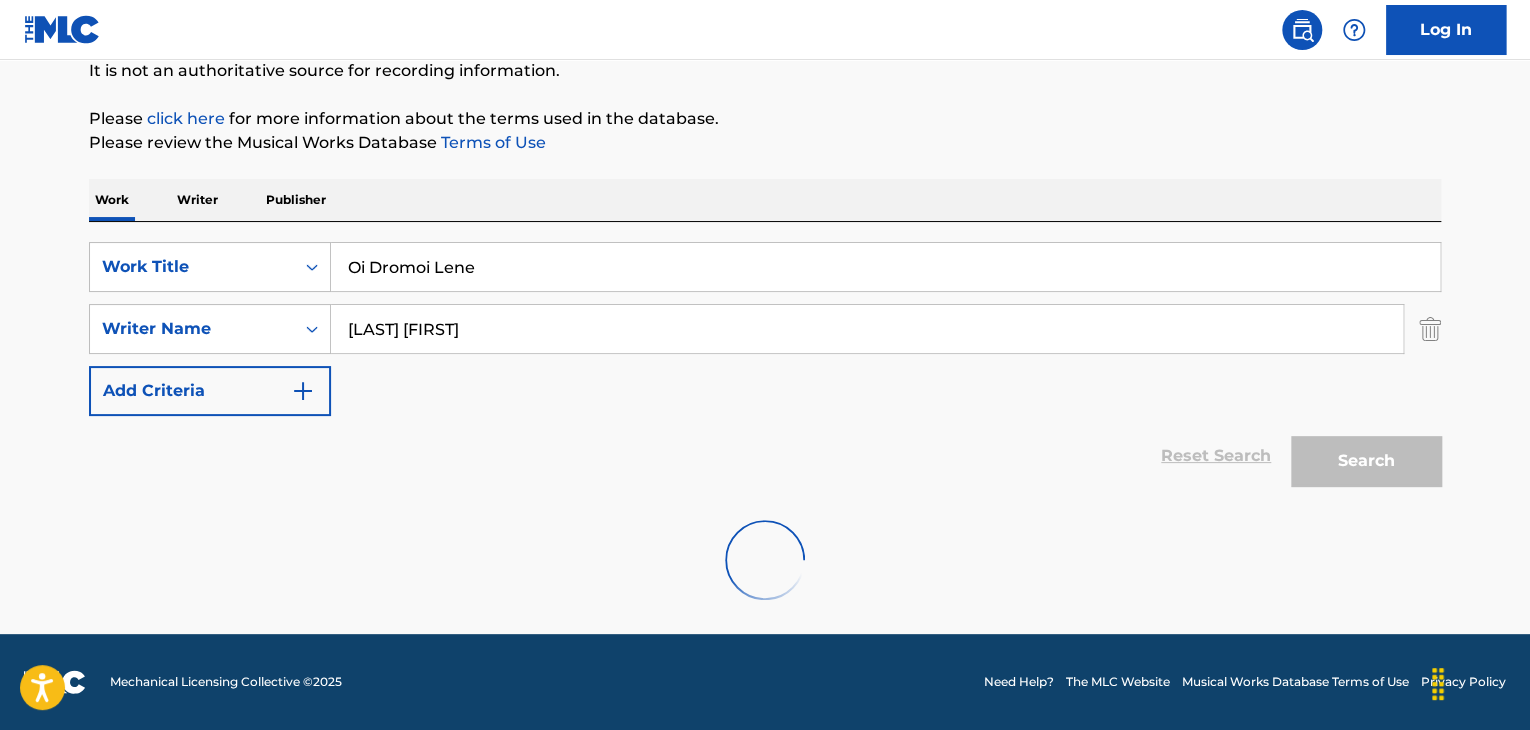 scroll, scrollTop: 338, scrollLeft: 0, axis: vertical 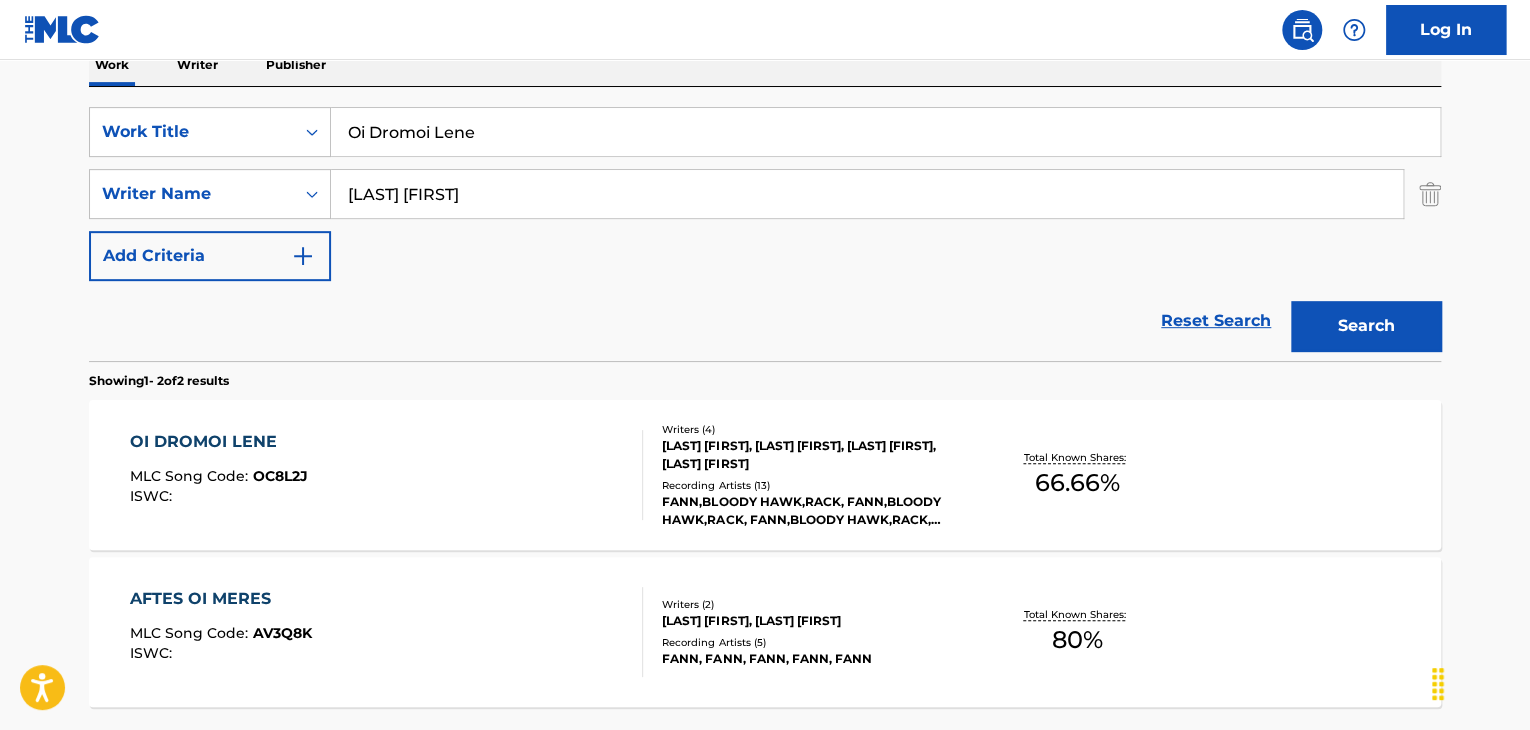 click on "OI DROMOI LENE MLC Song Code : OC8L2J ISWC : Writers ( 4 ) [NAME] [LAST], [NAME] [LAST], [NAME] [LAST], [NAME] [LAST] Recording Artists ( 13 ) FANN,BLOODY HAWK,RACK, FANN,BLOODY HAWK,RACK, FANN,BLOODY HAWK,RACK, FANN, FANN Total Known Shares: 66.66 %" at bounding box center [765, 475] 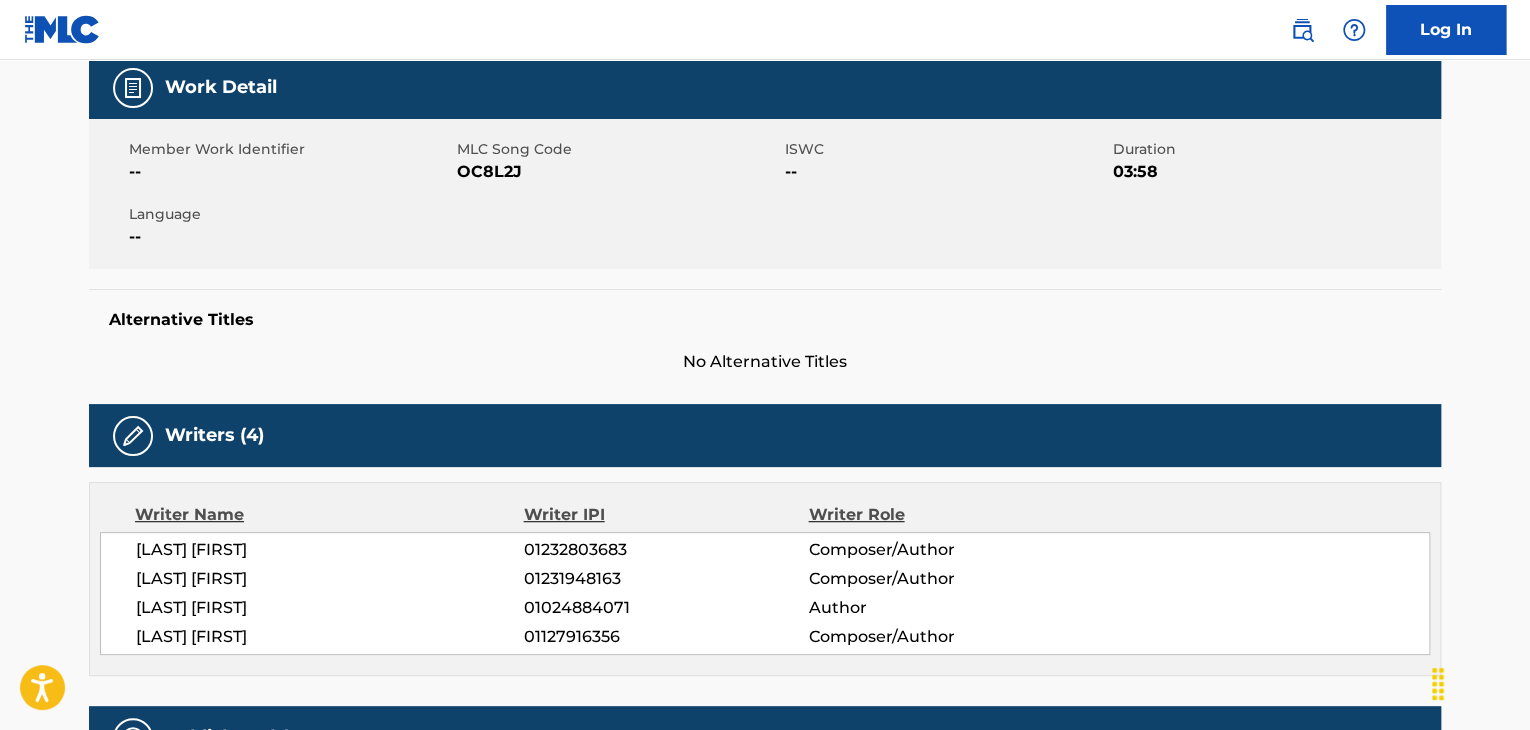 scroll, scrollTop: 0, scrollLeft: 0, axis: both 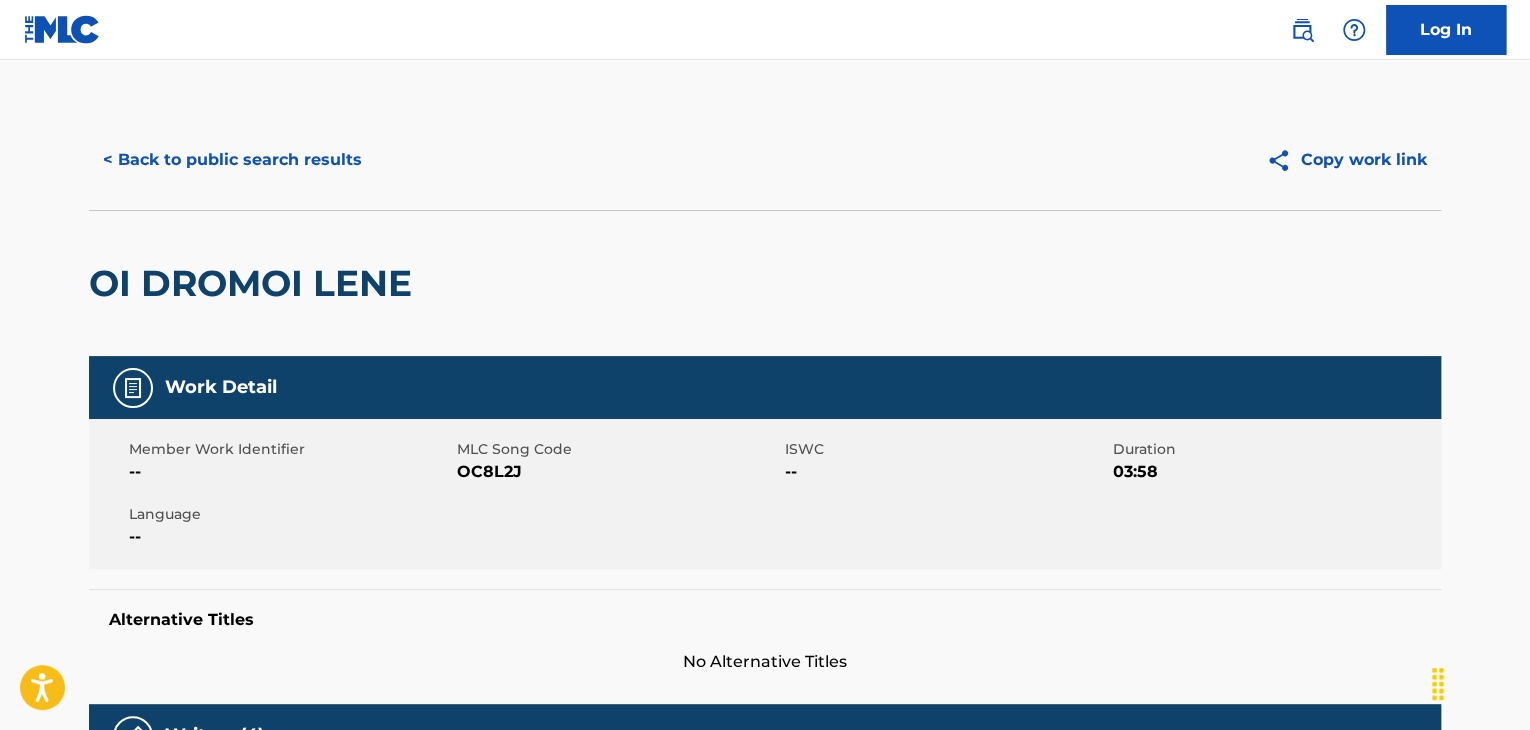 click on "OC8L2J" at bounding box center (618, 472) 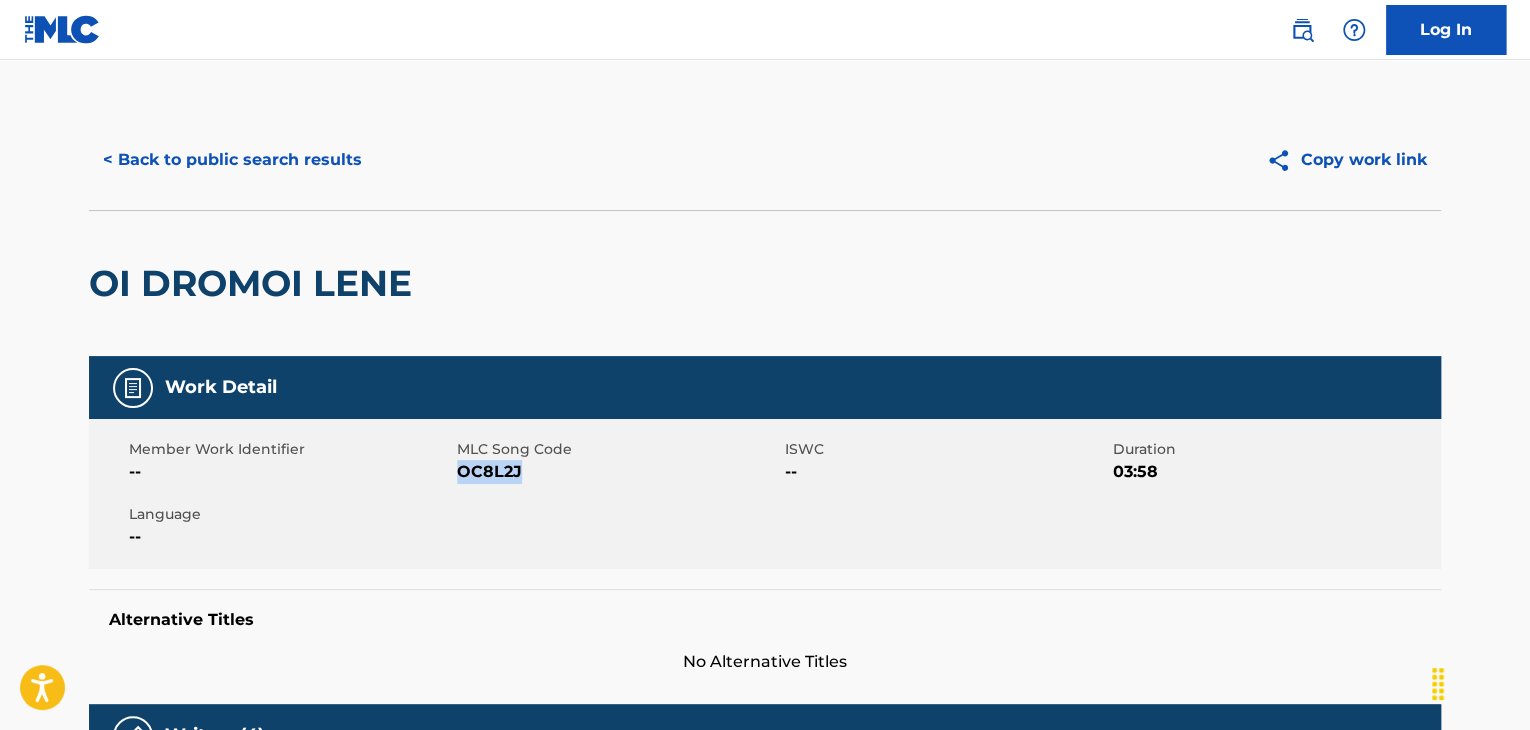 click on "OC8L2J" at bounding box center (618, 472) 